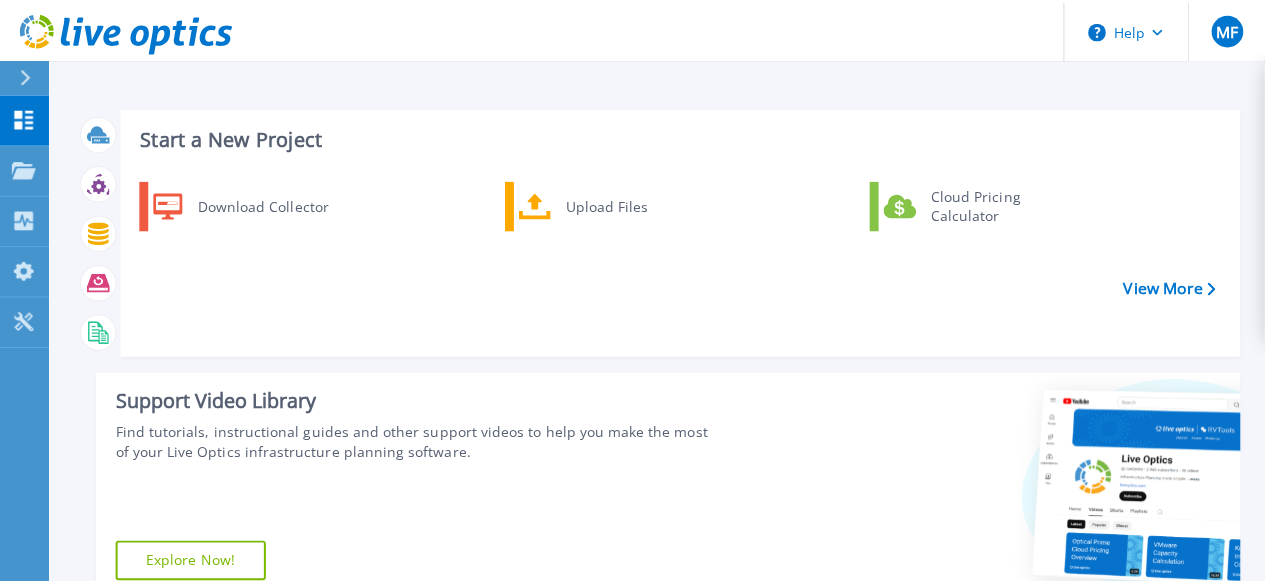 scroll, scrollTop: 0, scrollLeft: 0, axis: both 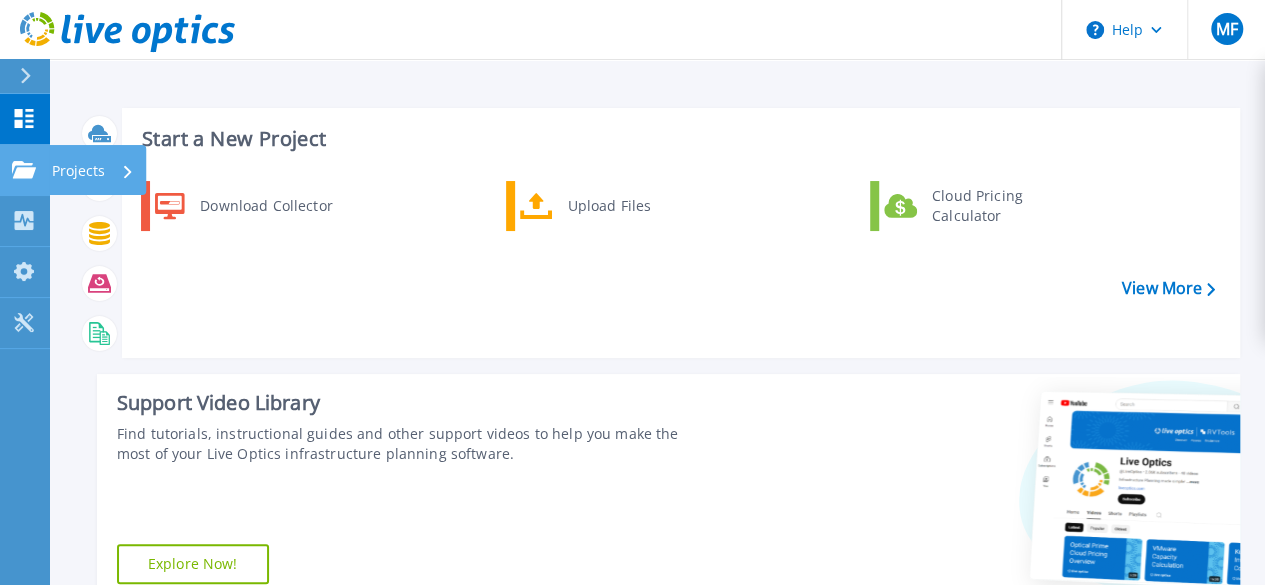 click on "Projects" at bounding box center [78, 171] 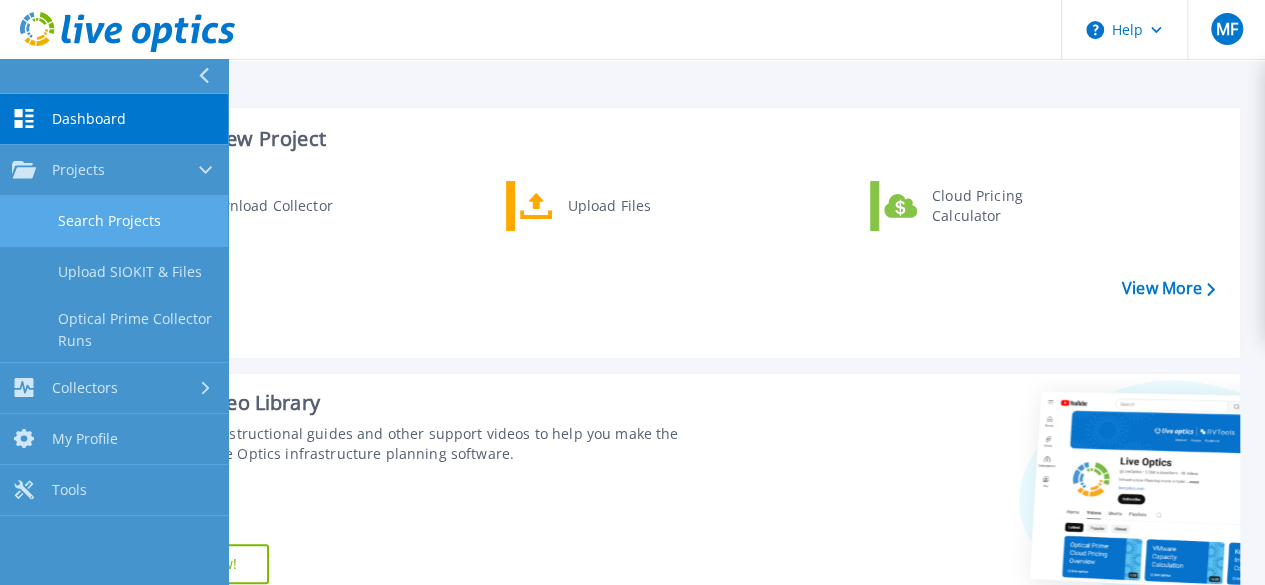 click on "Search Projects" at bounding box center [114, 221] 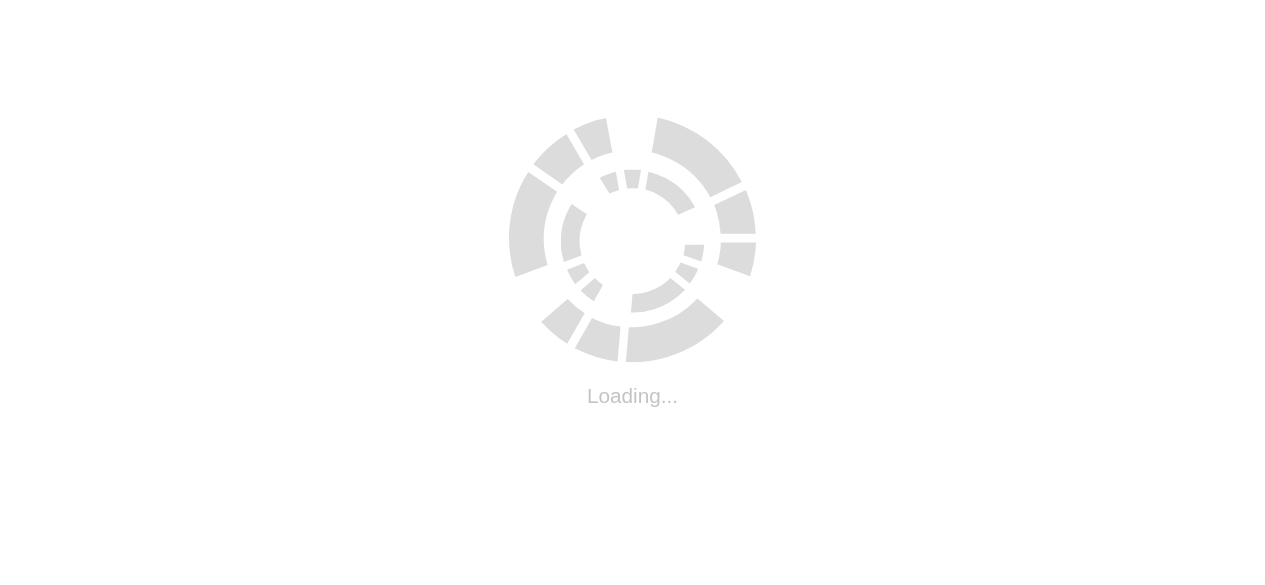 scroll, scrollTop: 0, scrollLeft: 0, axis: both 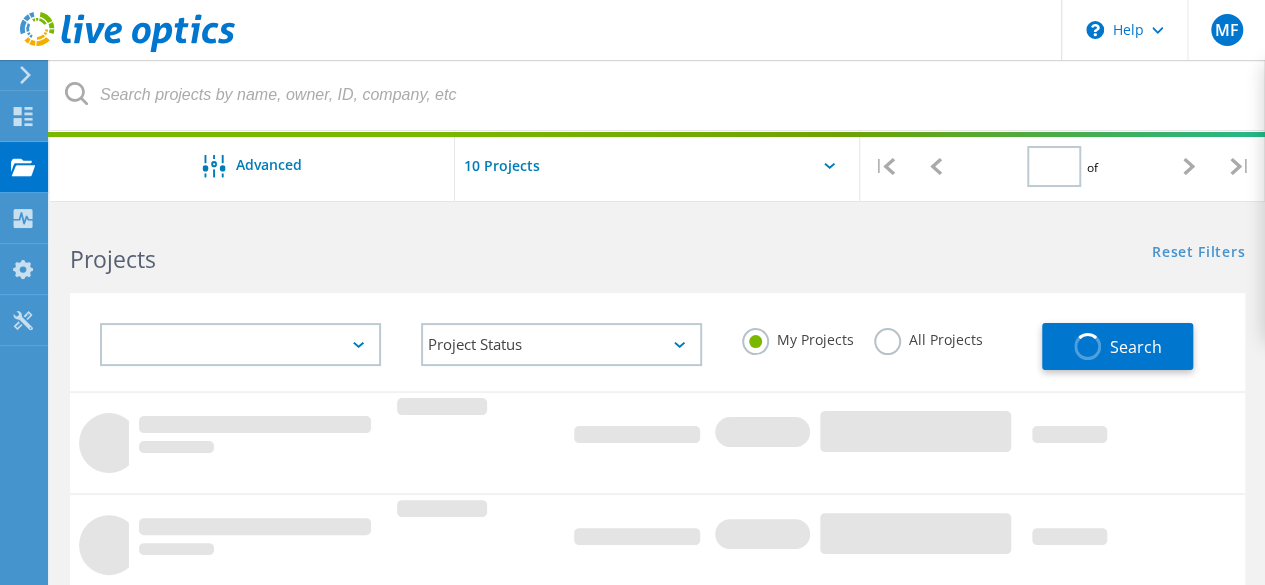type on "1" 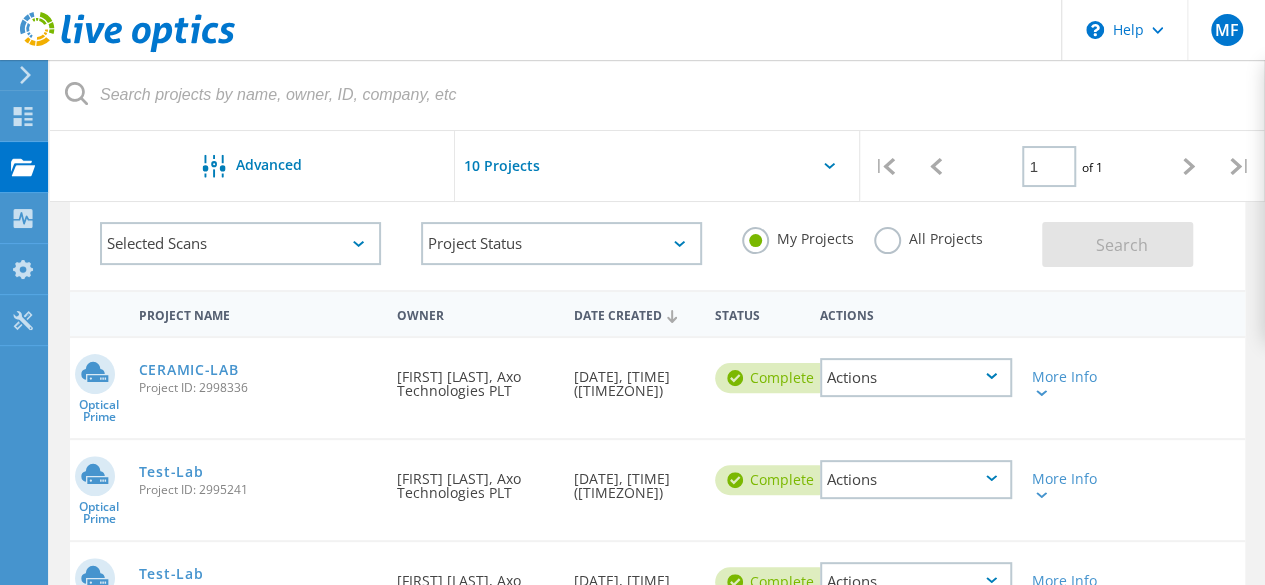 scroll, scrollTop: 100, scrollLeft: 0, axis: vertical 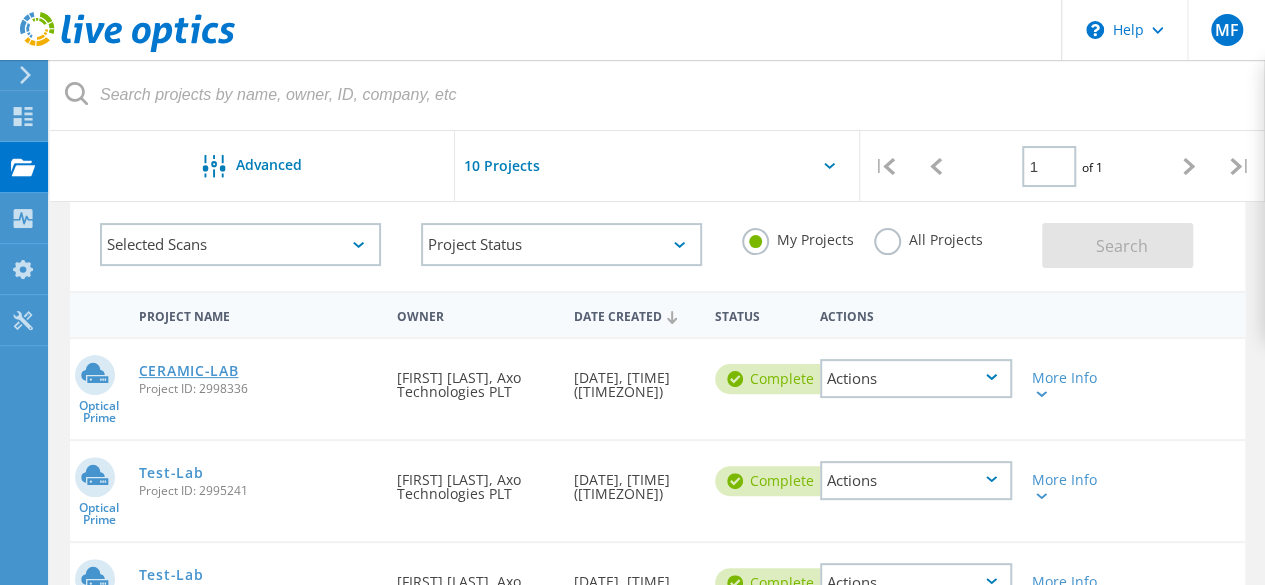 click on "CERAMIC-LAB" 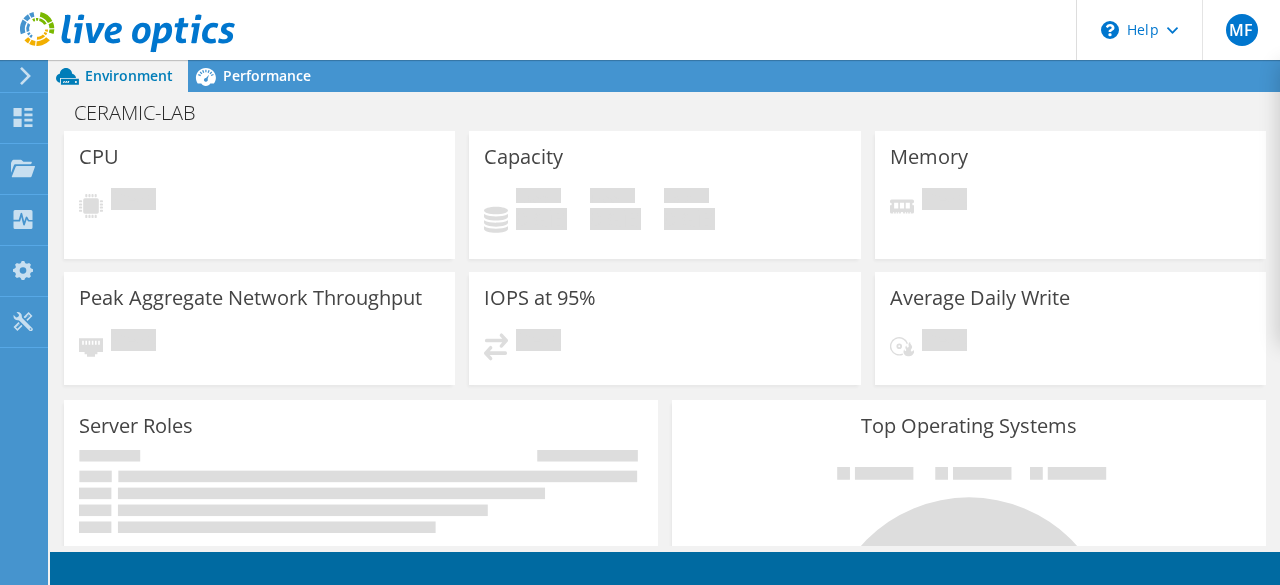 scroll, scrollTop: 0, scrollLeft: 0, axis: both 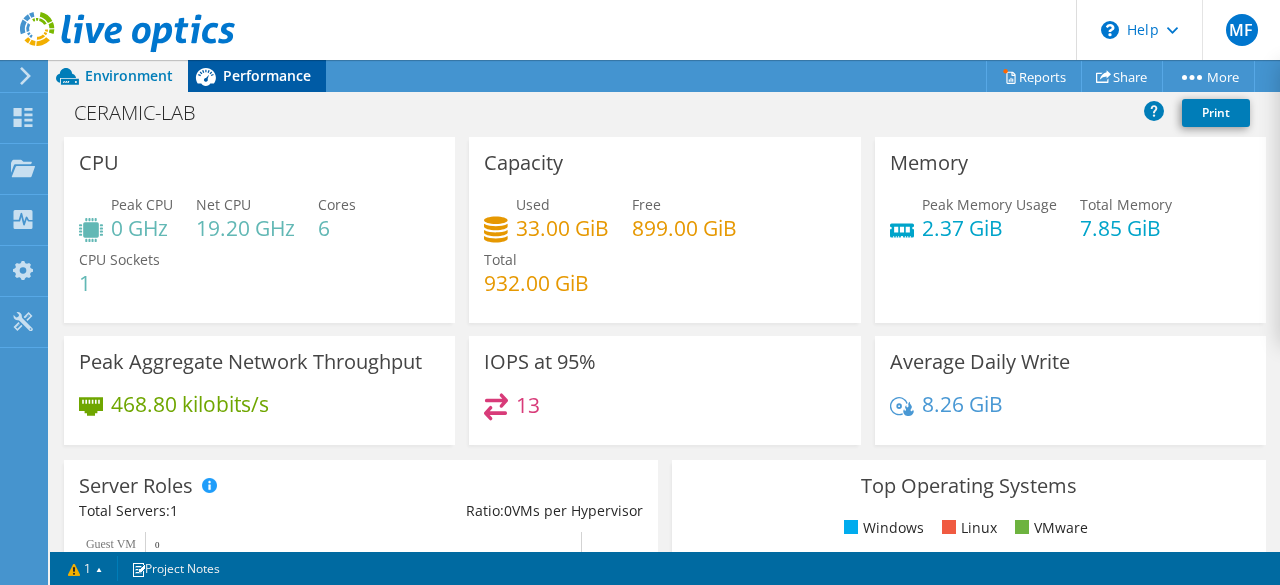 click on "Performance" at bounding box center (267, 75) 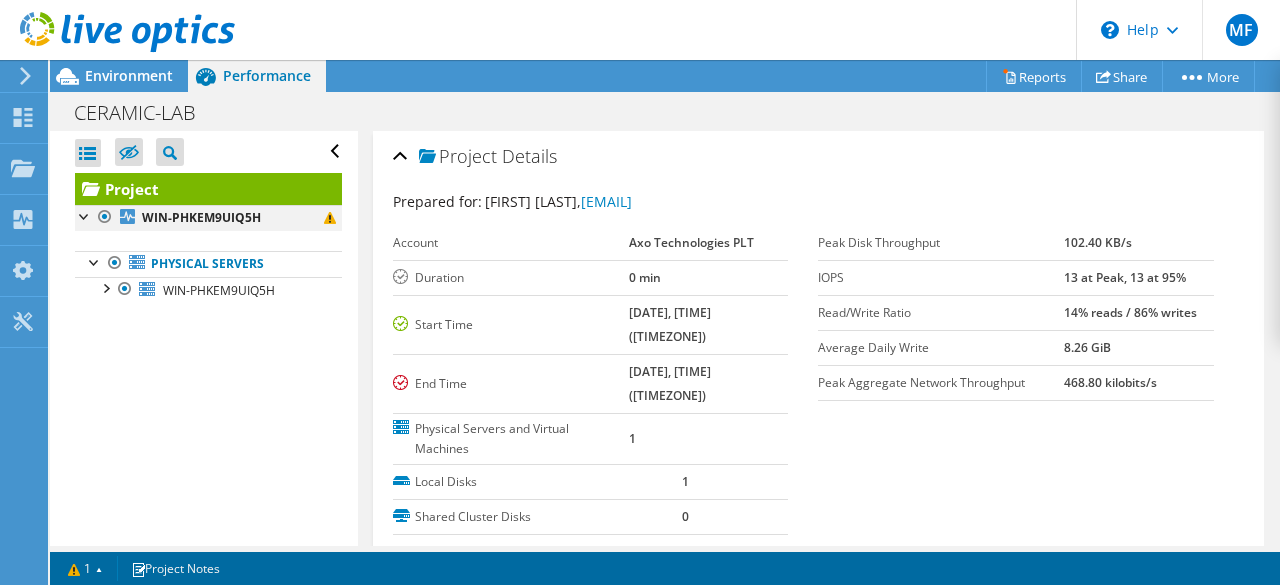 click at bounding box center (85, 215) 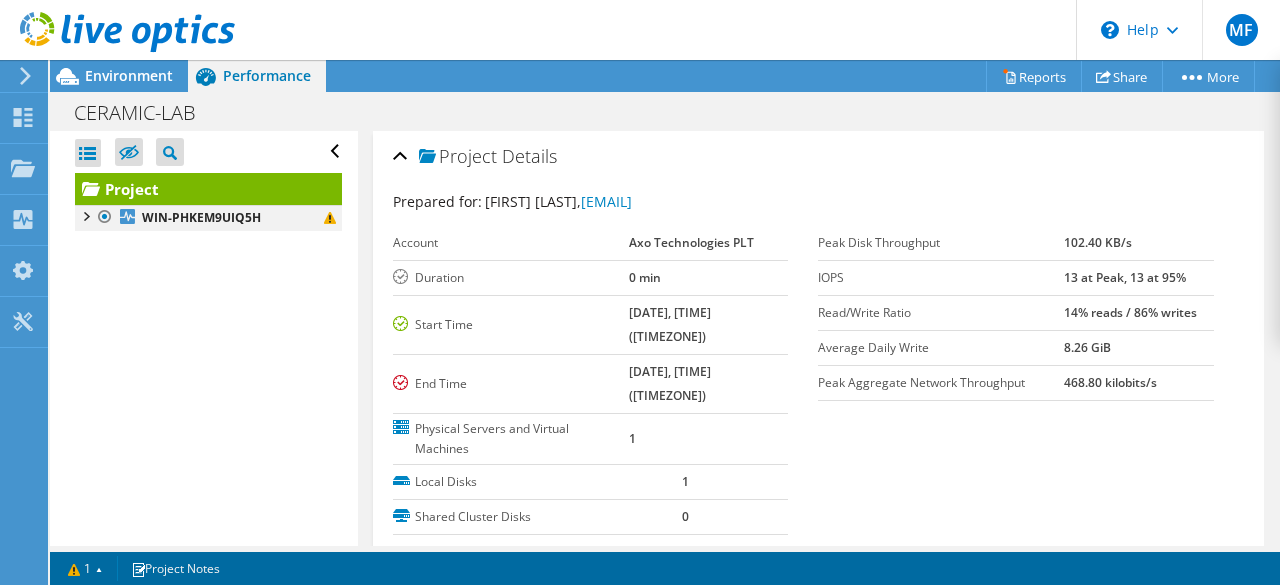 click at bounding box center (85, 215) 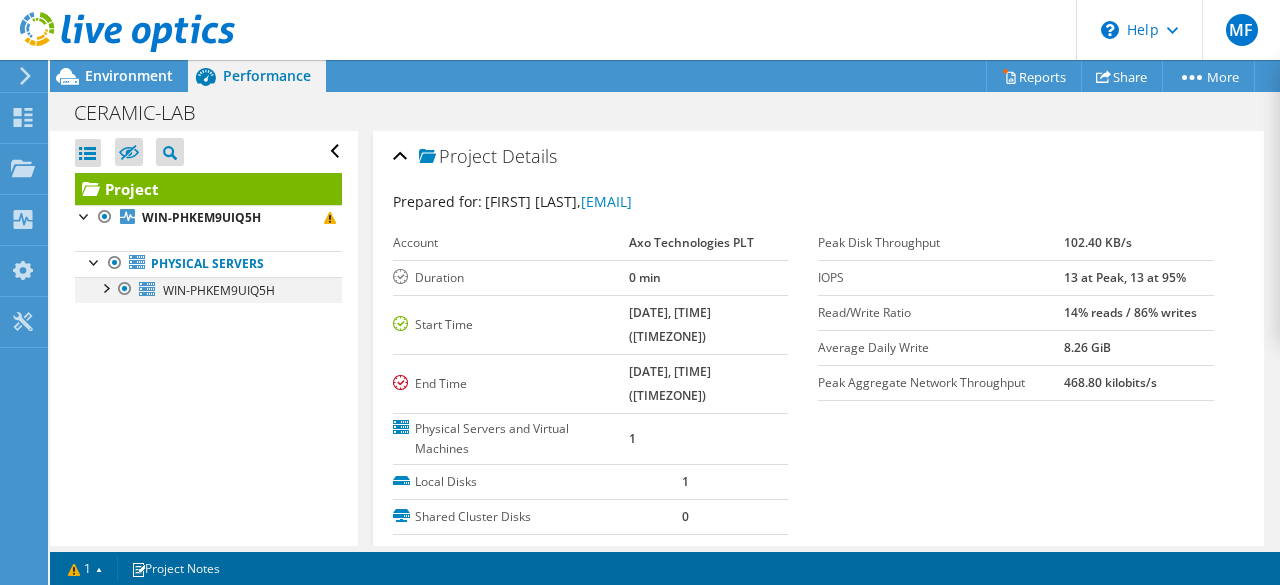 click at bounding box center [105, 287] 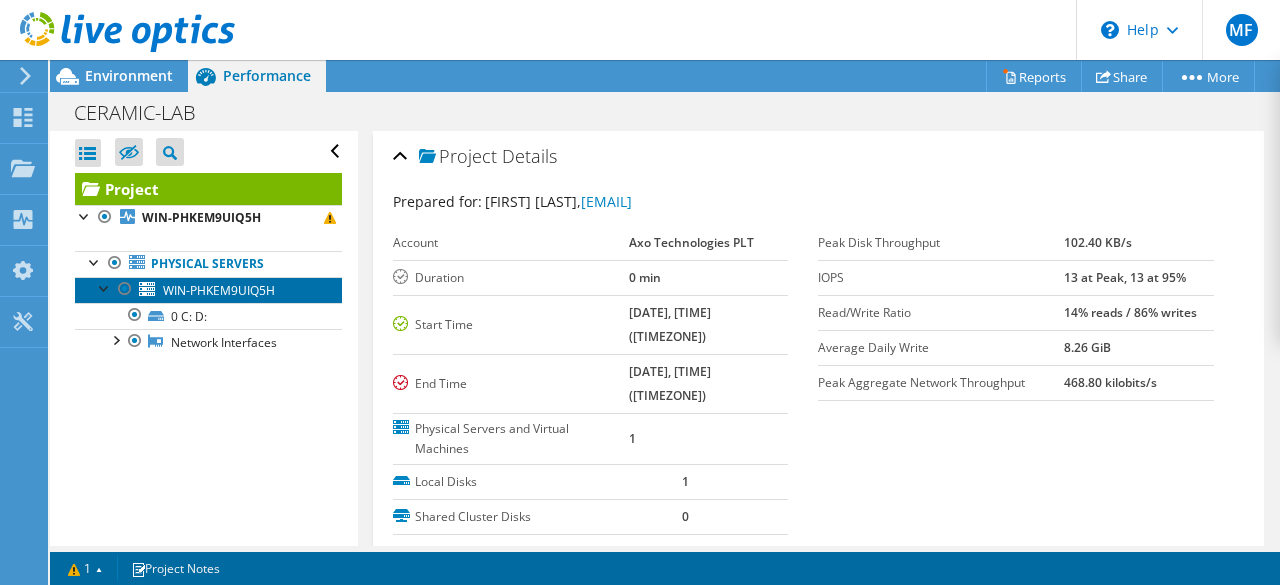 click on "WIN-PHKEM9UIQ5H" at bounding box center [219, 290] 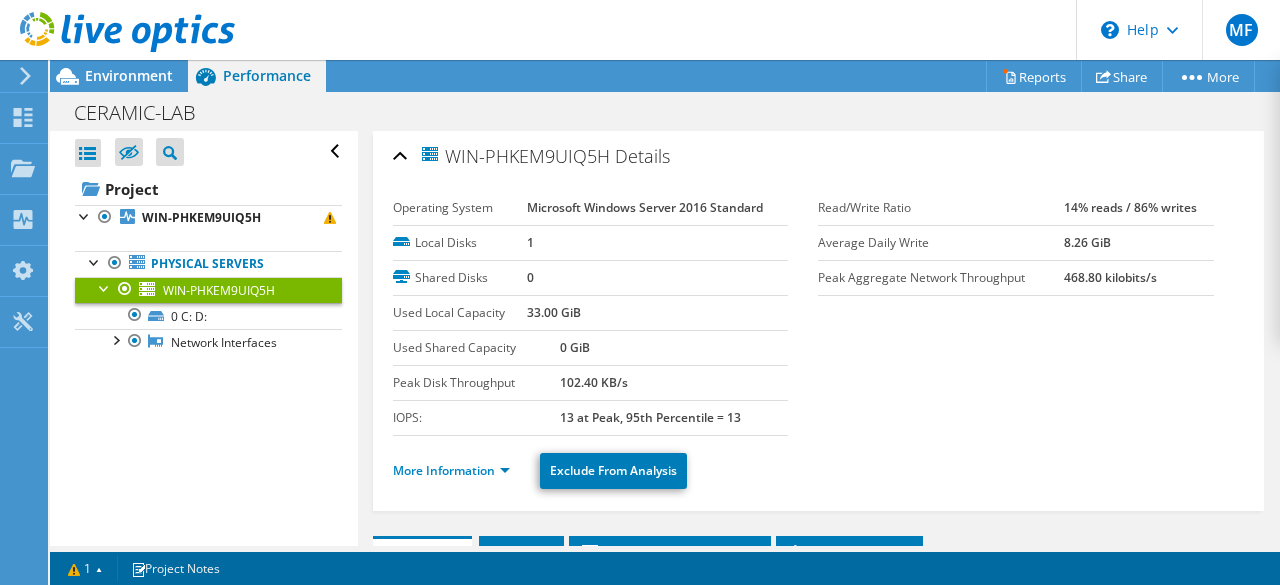 scroll, scrollTop: 300, scrollLeft: 0, axis: vertical 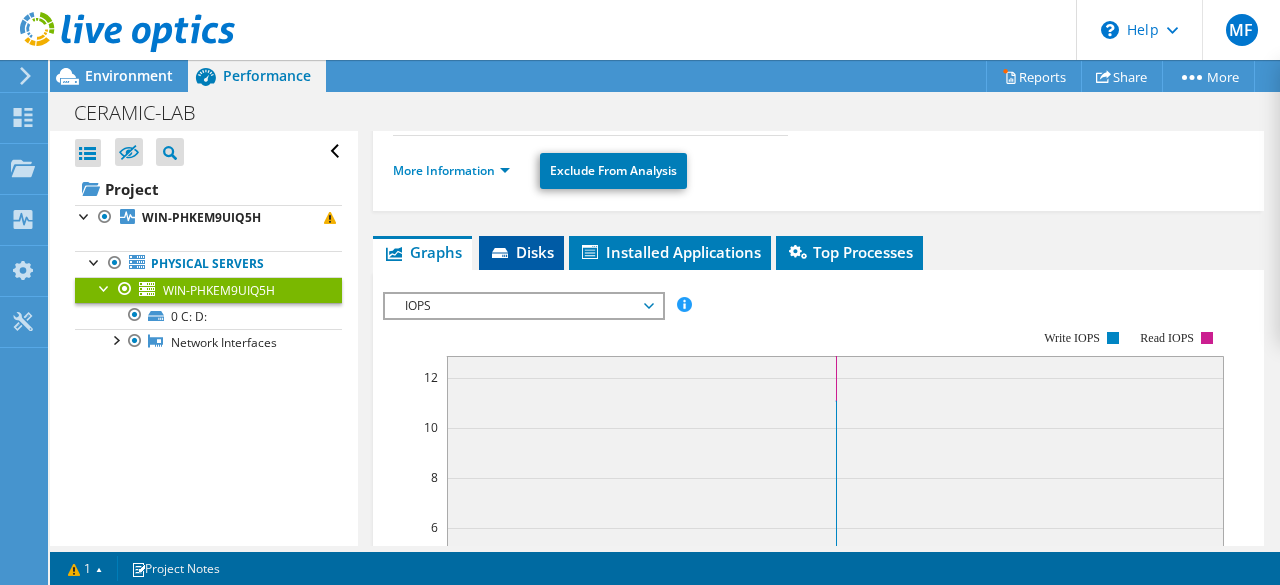 click on "Disks" at bounding box center [521, 252] 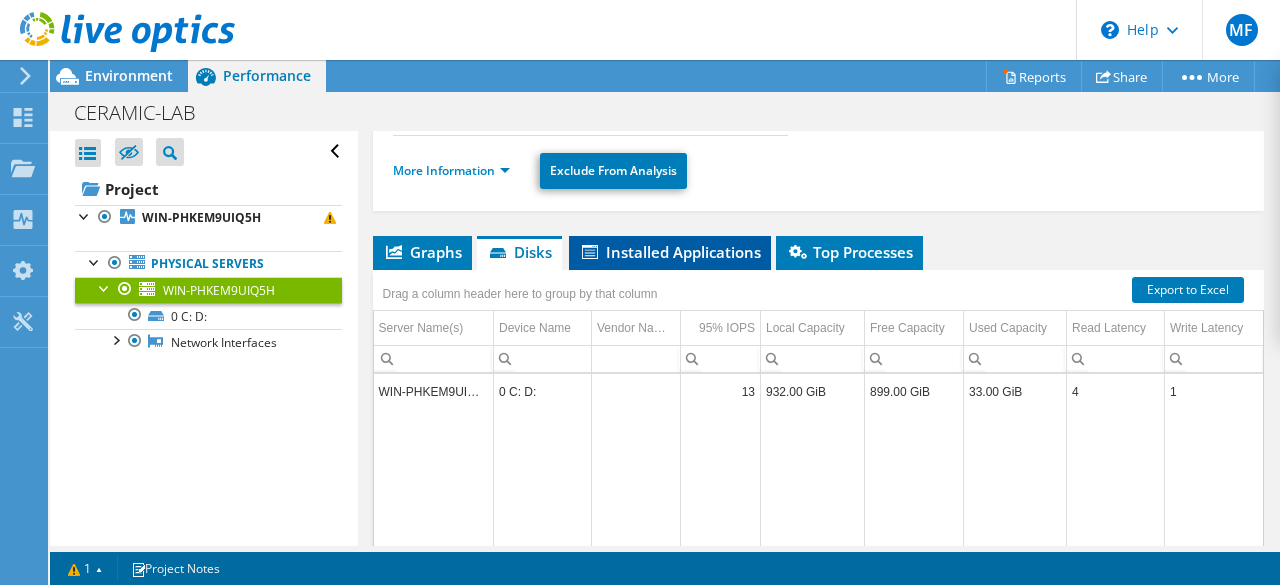 click on "Installed Applications" at bounding box center (670, 252) 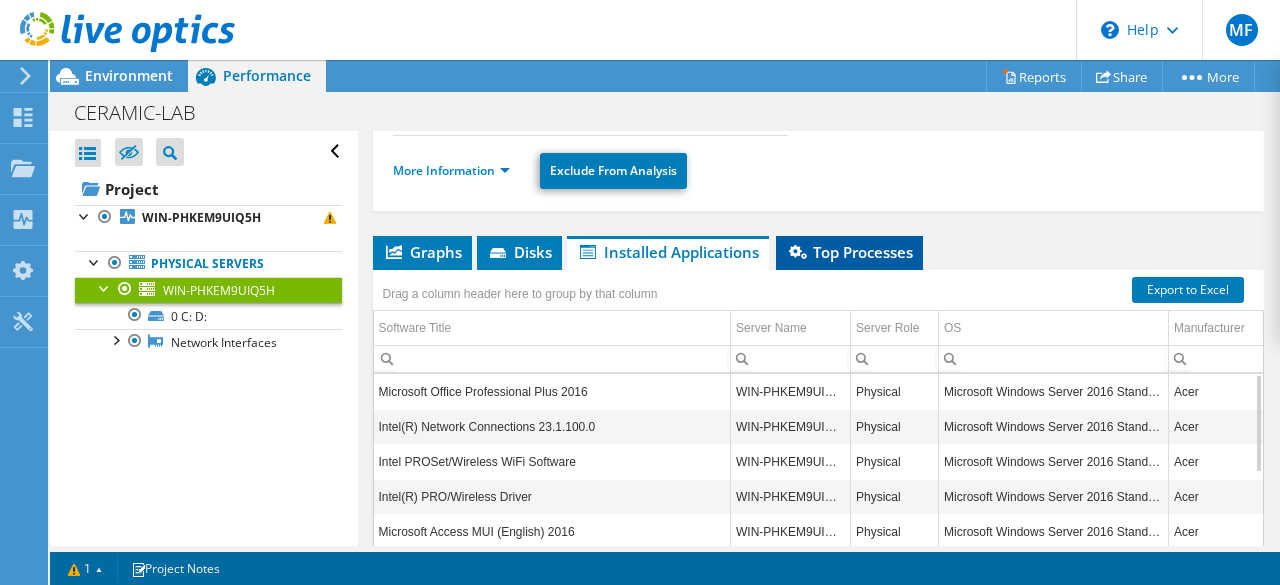click on "Top Processes" at bounding box center [849, 252] 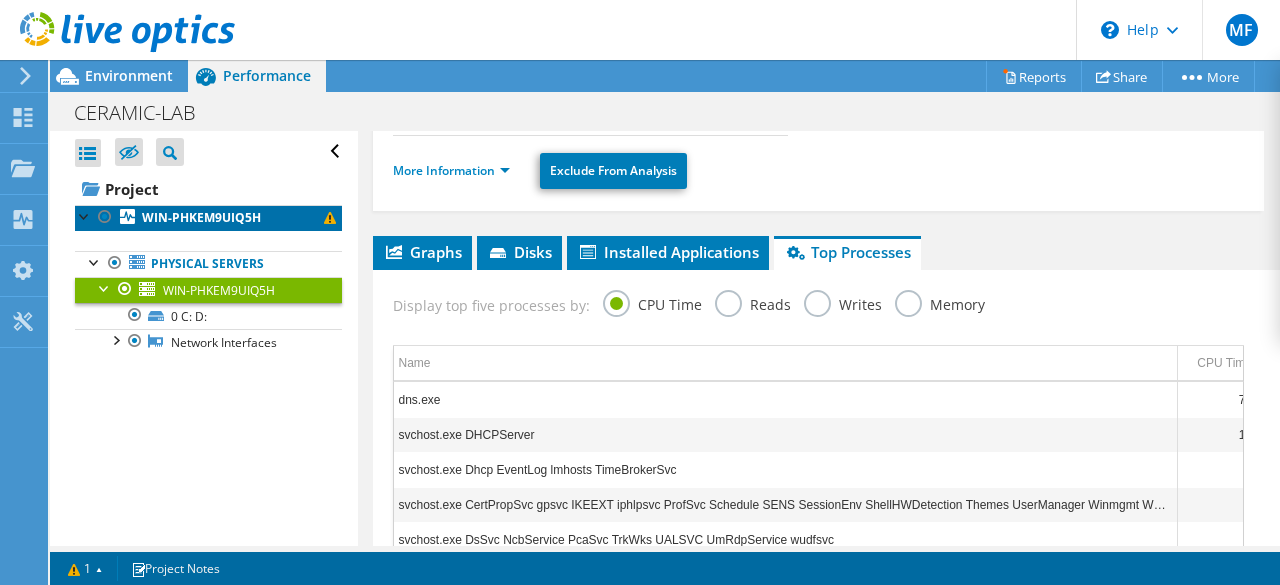 click on "WIN-PHKEM9UIQ5H" at bounding box center [201, 217] 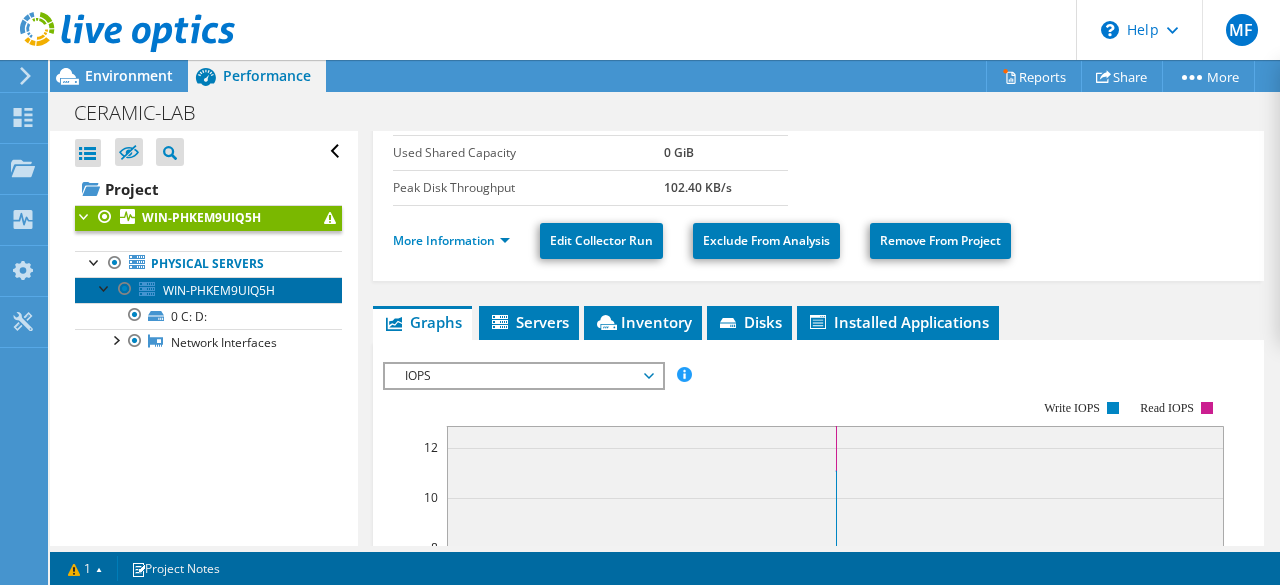 click on "WIN-PHKEM9UIQ5H" at bounding box center (219, 290) 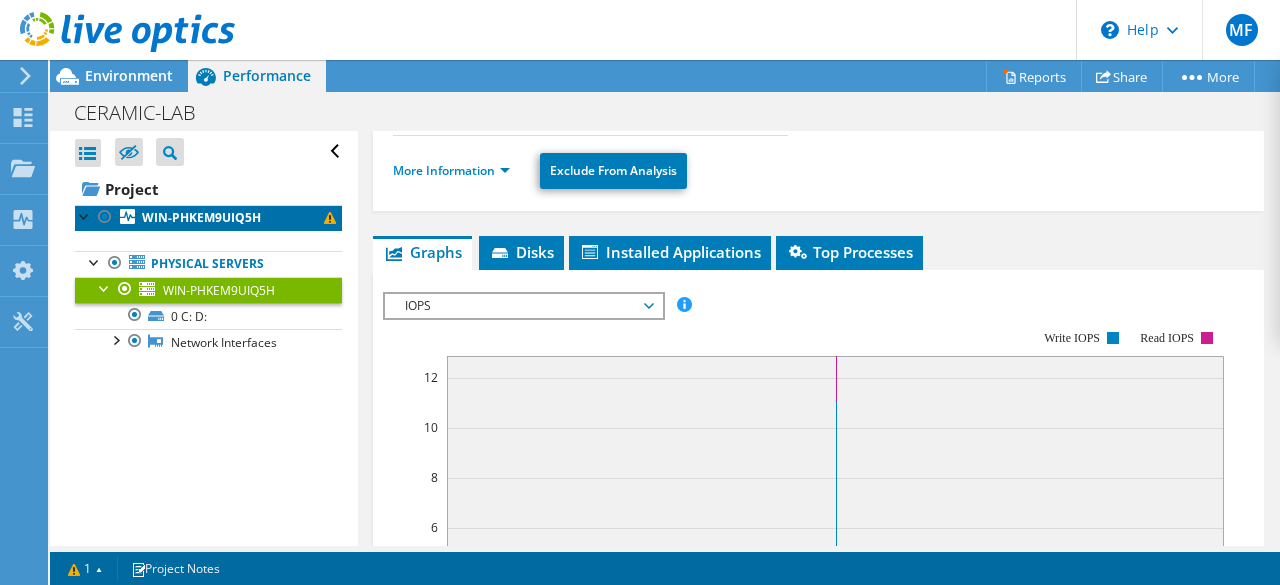 click on "WIN-PHKEM9UIQ5H" at bounding box center (201, 217) 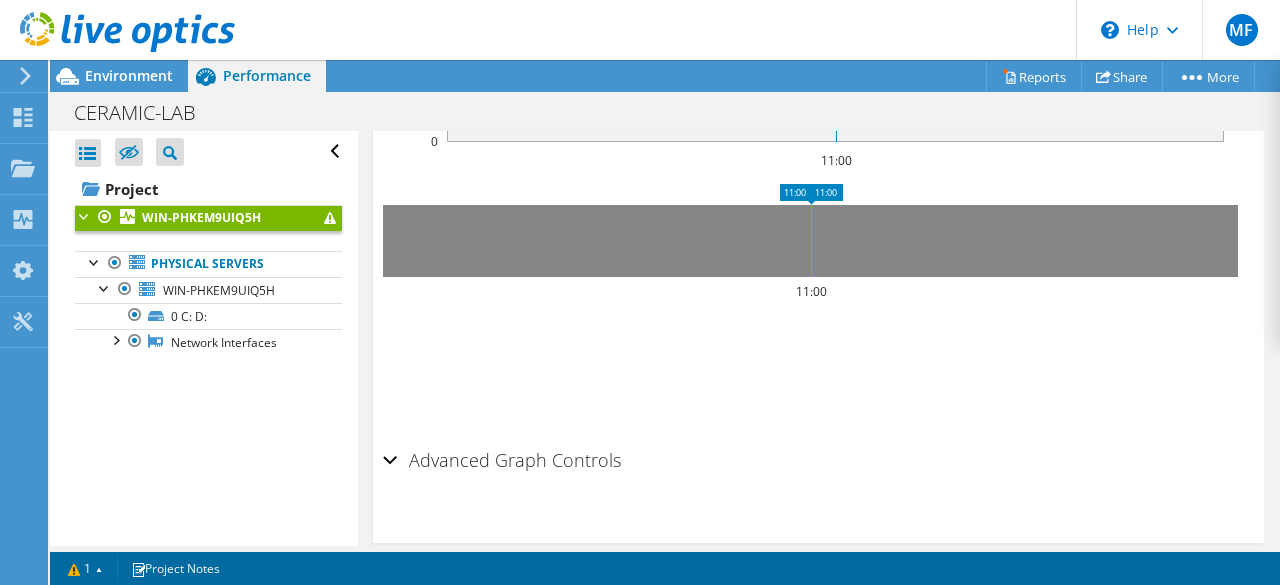 scroll, scrollTop: 931, scrollLeft: 0, axis: vertical 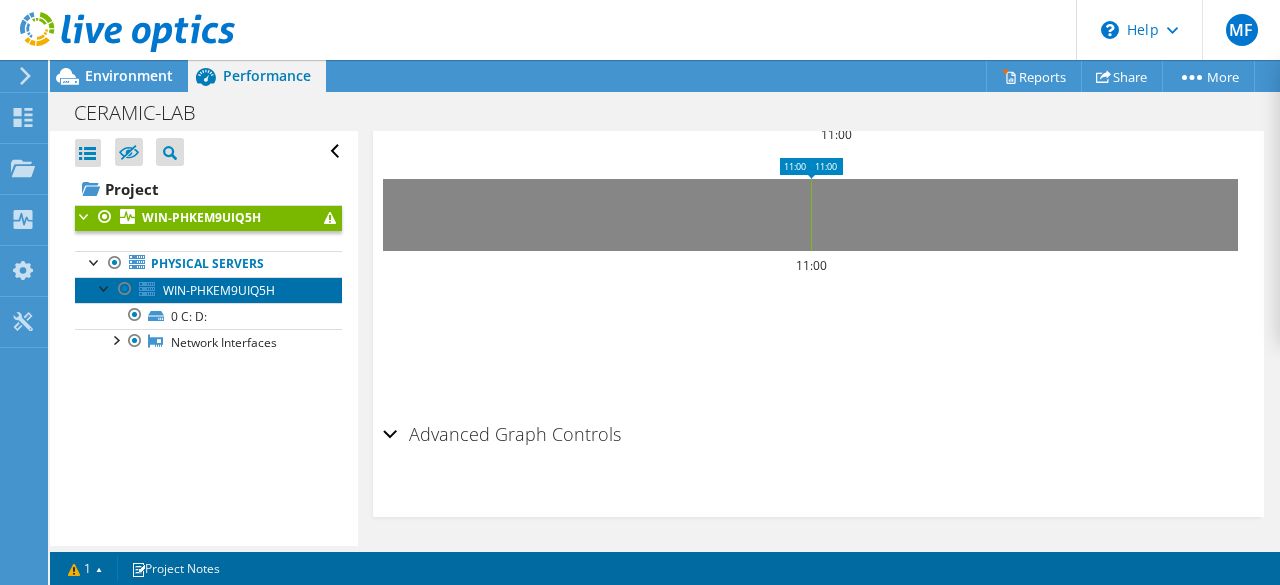 click on "WIN-PHKEM9UIQ5H" at bounding box center [208, 290] 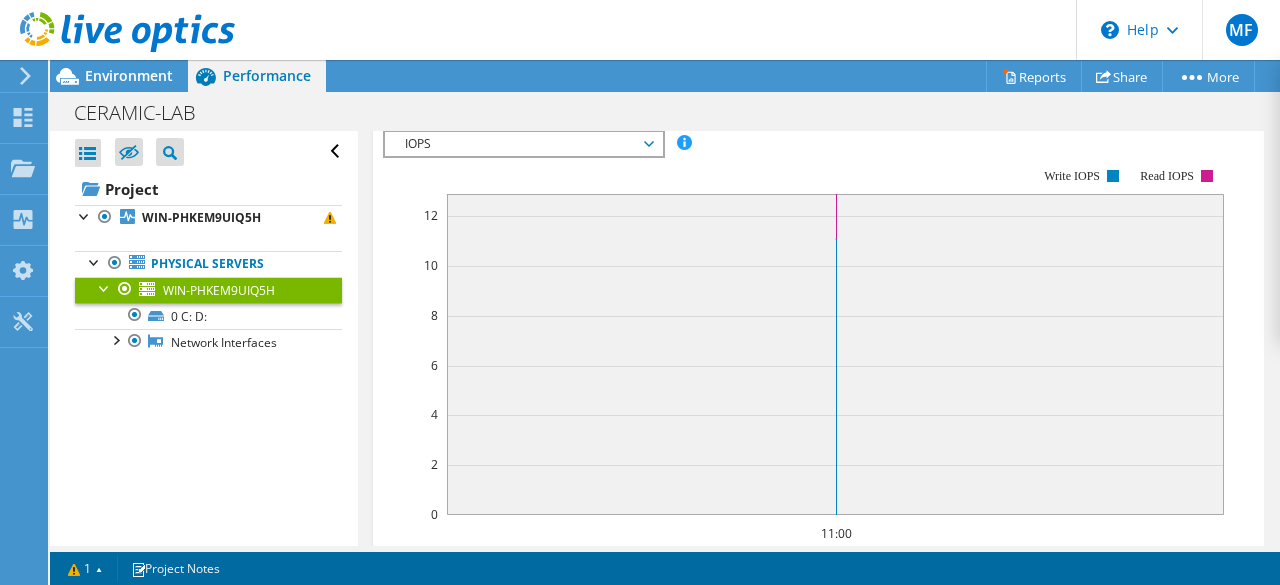 scroll, scrollTop: 0, scrollLeft: 0, axis: both 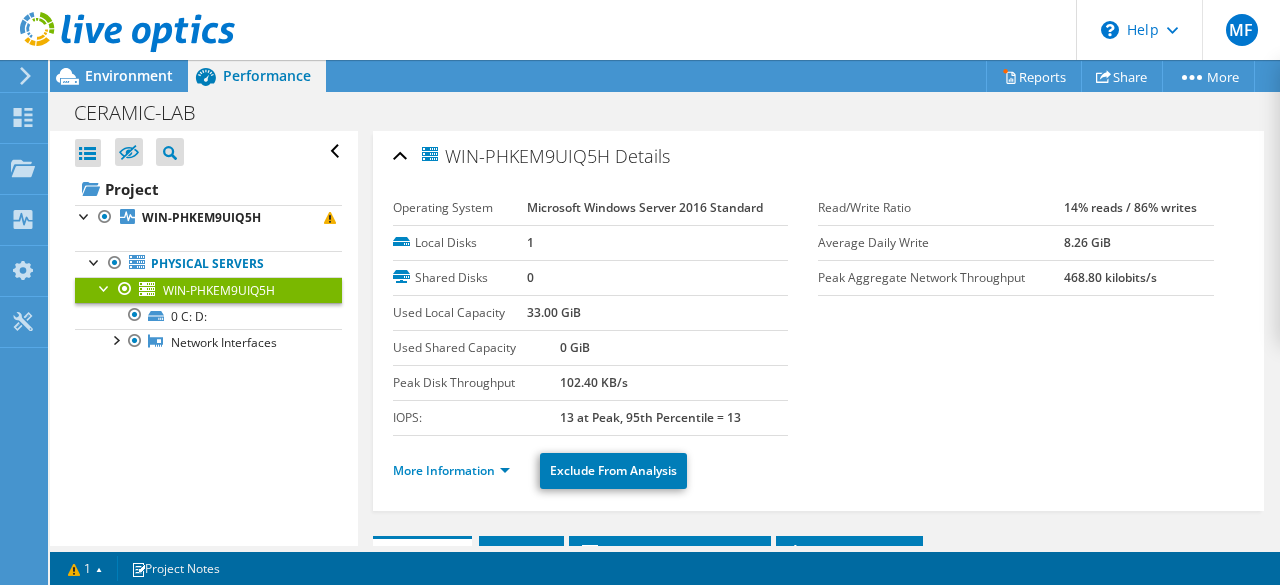 drag, startPoint x: 612, startPoint y: 156, endPoint x: 452, endPoint y: 153, distance: 160.02812 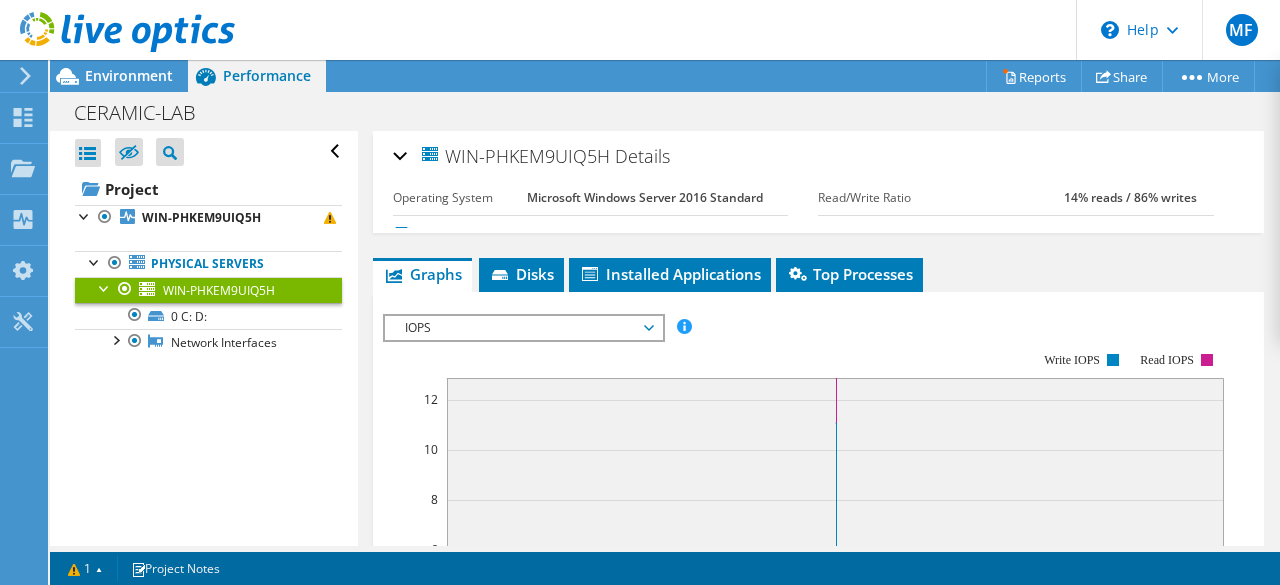 copy on "WIN-PHKEM9UIQ5H" 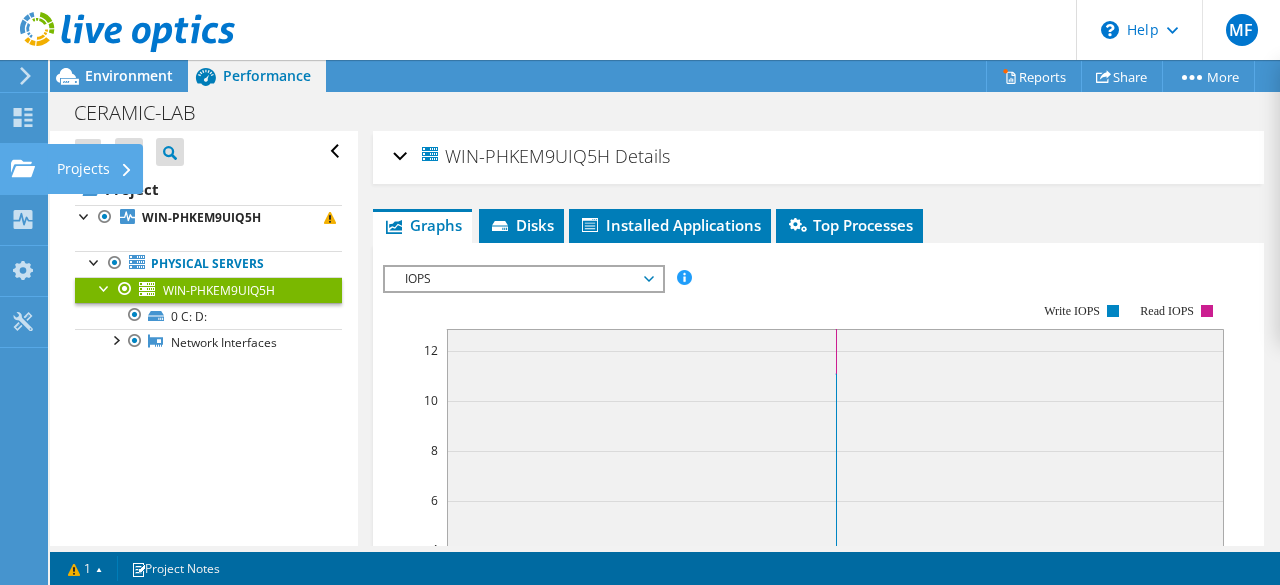click on "Projects" at bounding box center (95, 169) 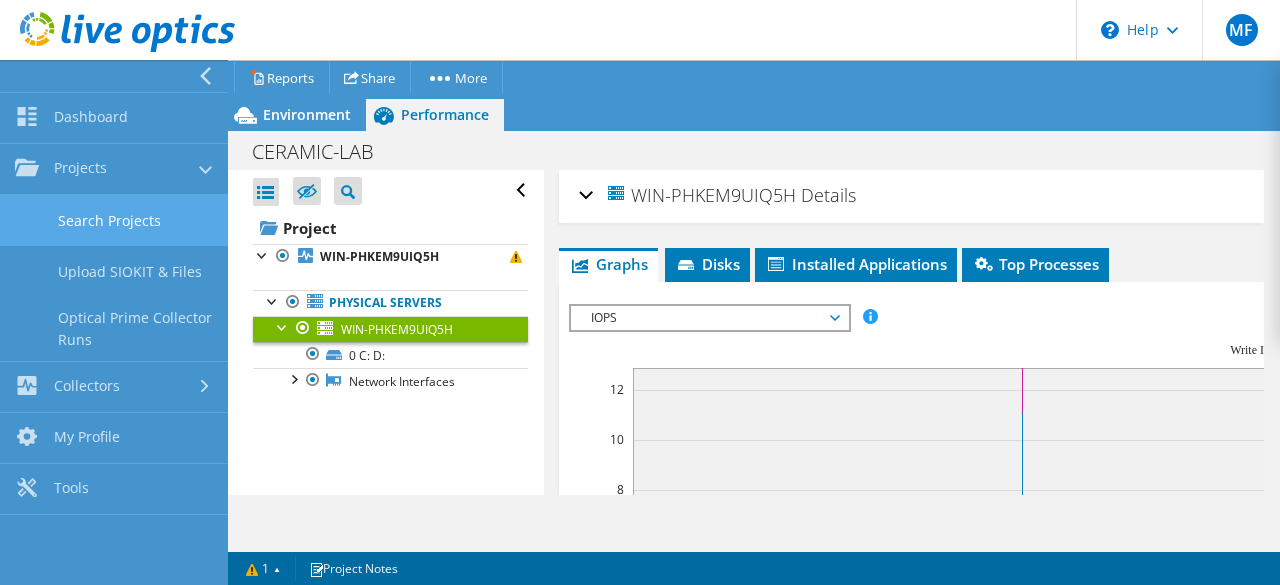 click on "Search Projects" at bounding box center (114, 220) 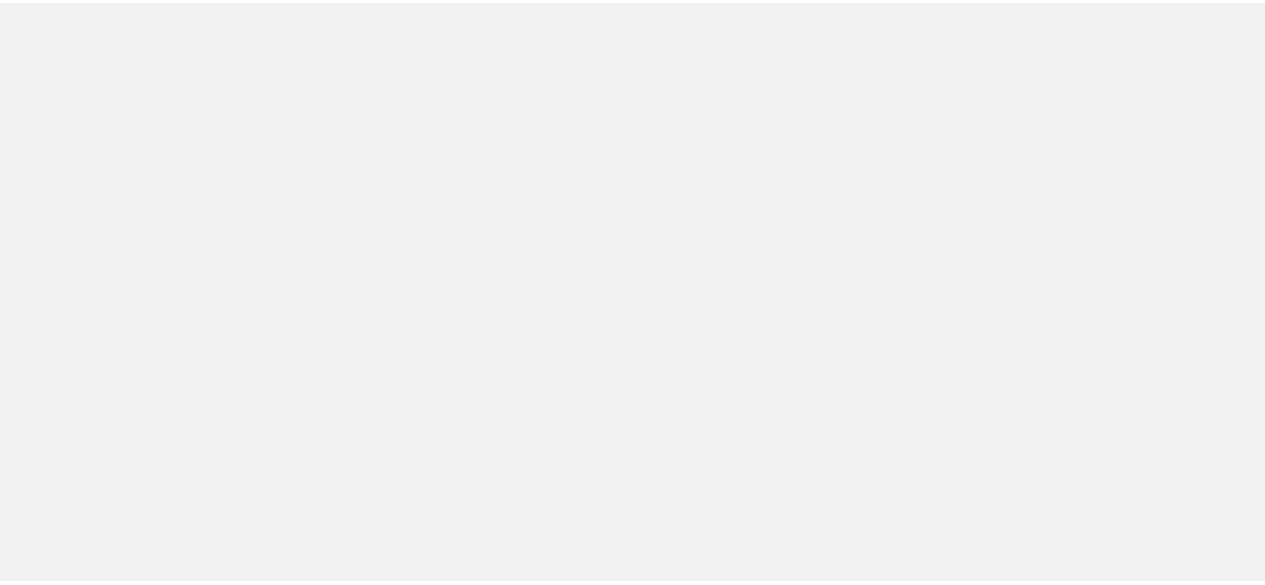 scroll, scrollTop: 0, scrollLeft: 0, axis: both 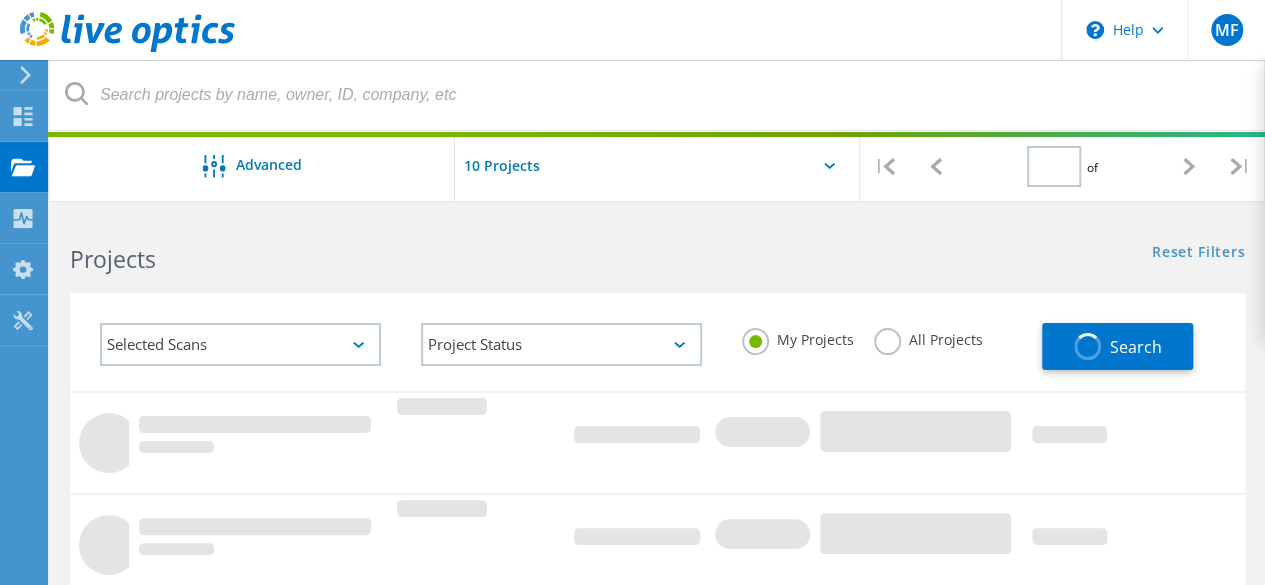 type on "1" 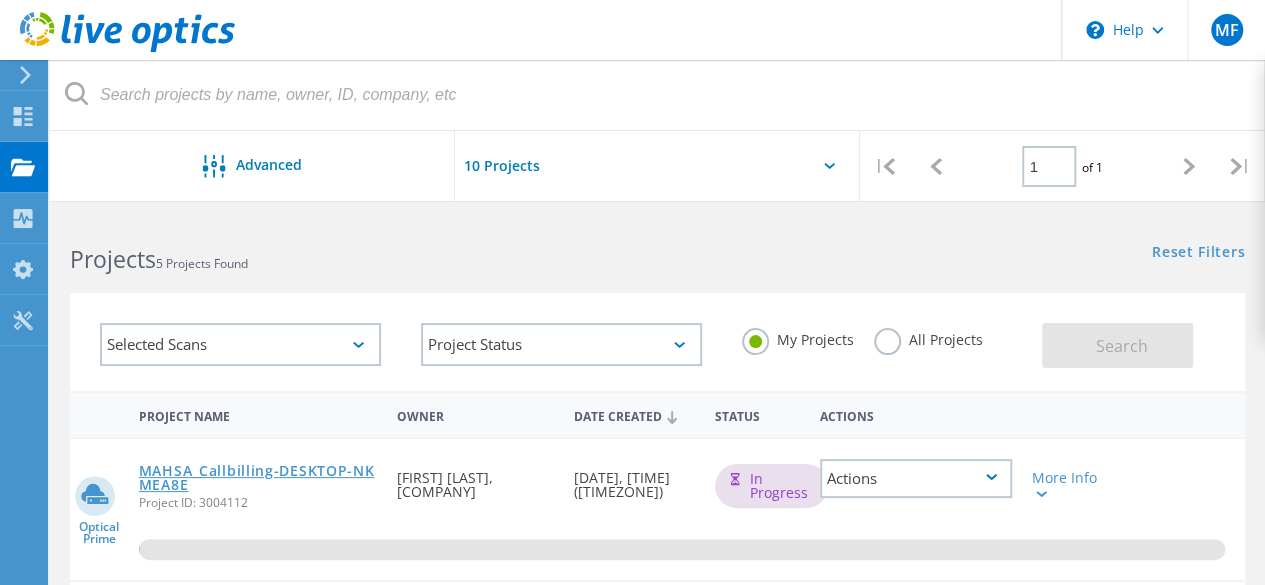 scroll, scrollTop: 300, scrollLeft: 0, axis: vertical 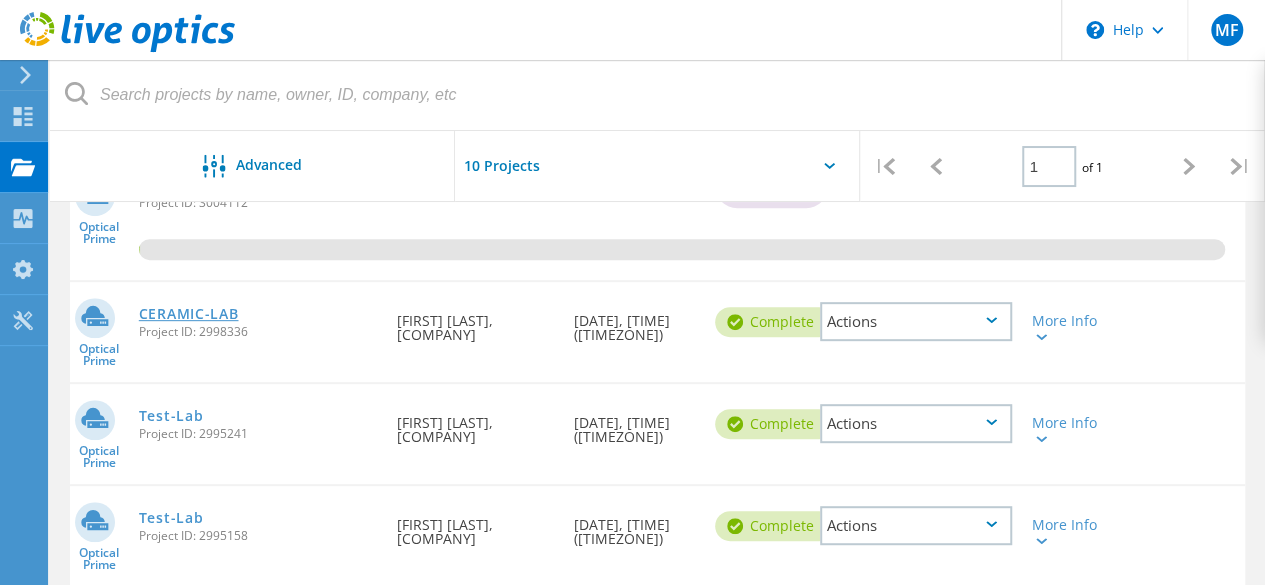 click on "CERAMIC-LAB" 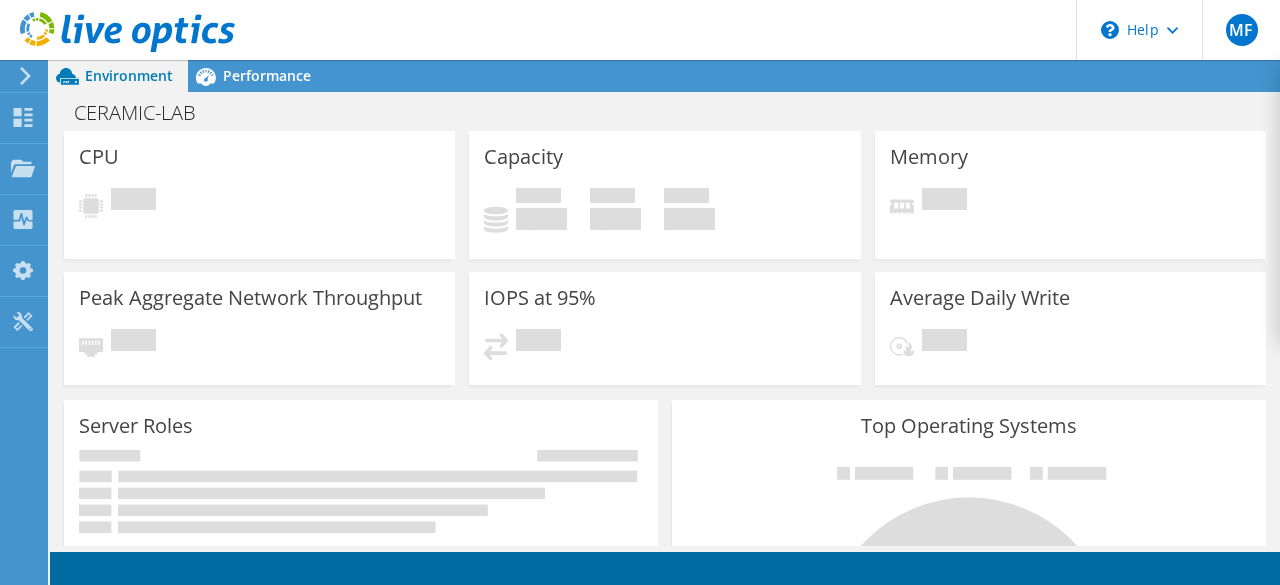 scroll, scrollTop: 0, scrollLeft: 0, axis: both 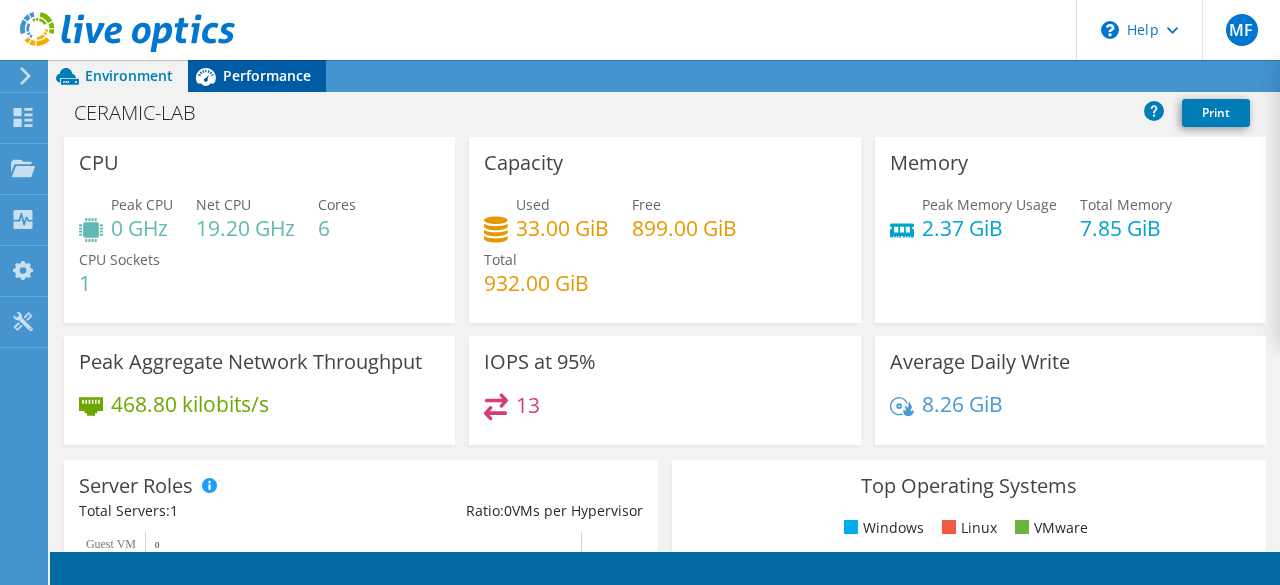 click on "Performance" at bounding box center (267, 75) 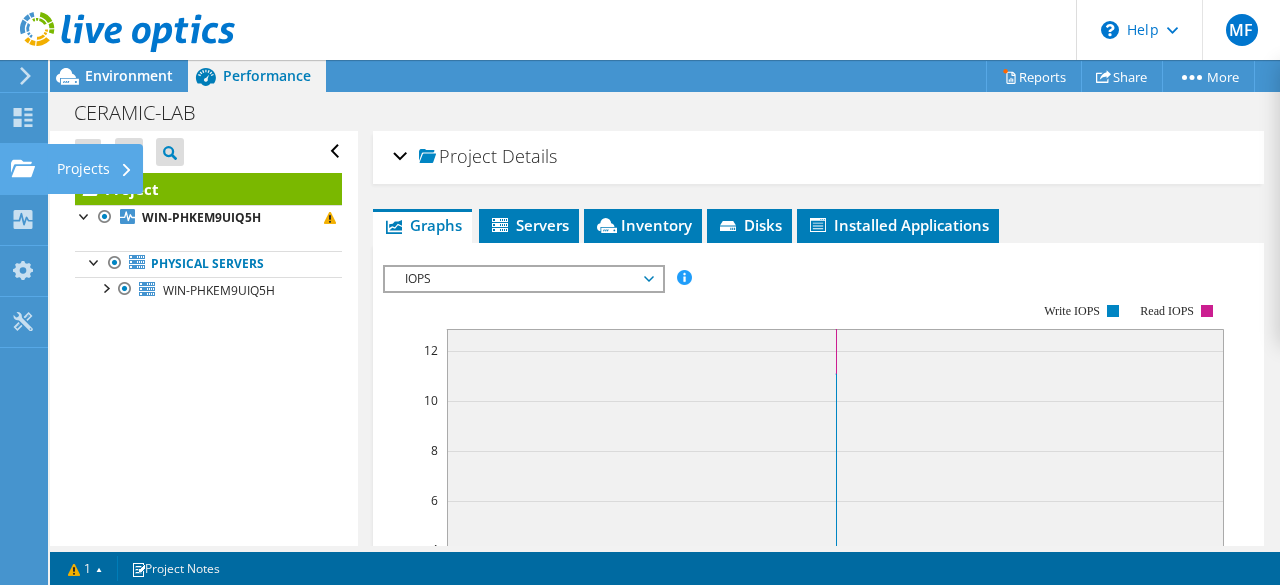 click on "Projects" at bounding box center [95, 169] 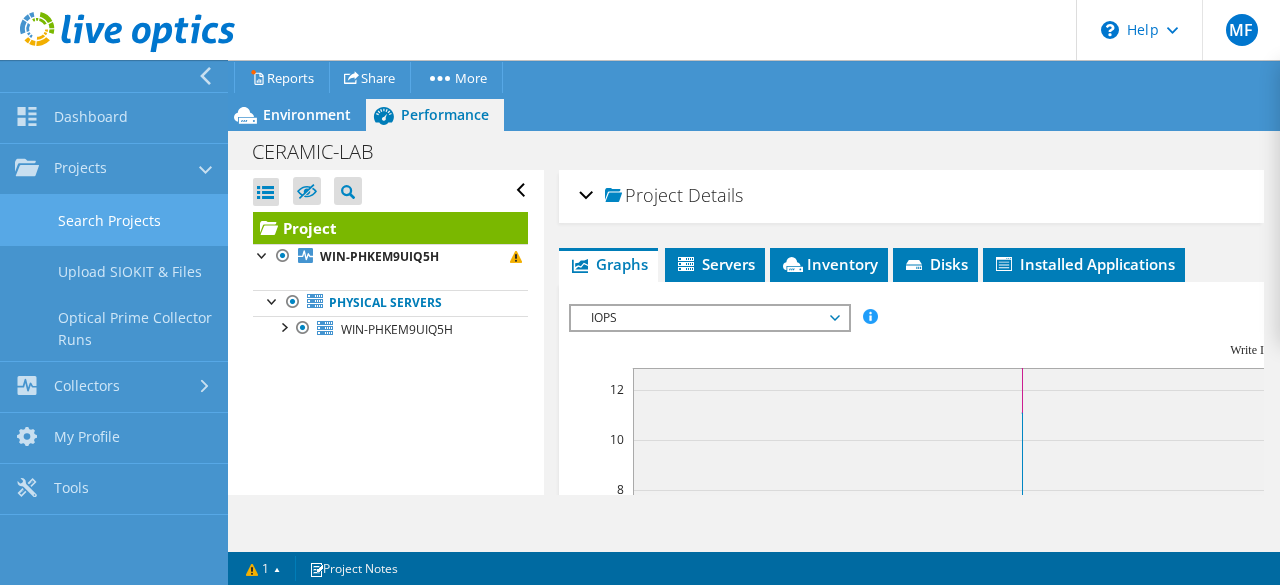 click on "Search Projects" at bounding box center [114, 220] 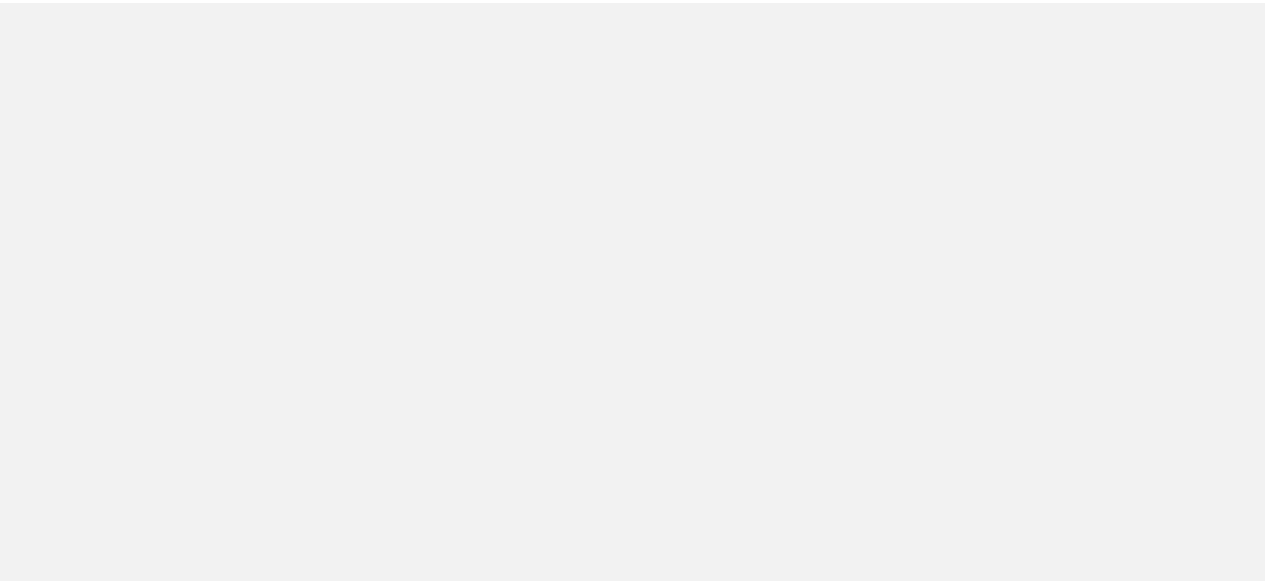 scroll, scrollTop: 0, scrollLeft: 0, axis: both 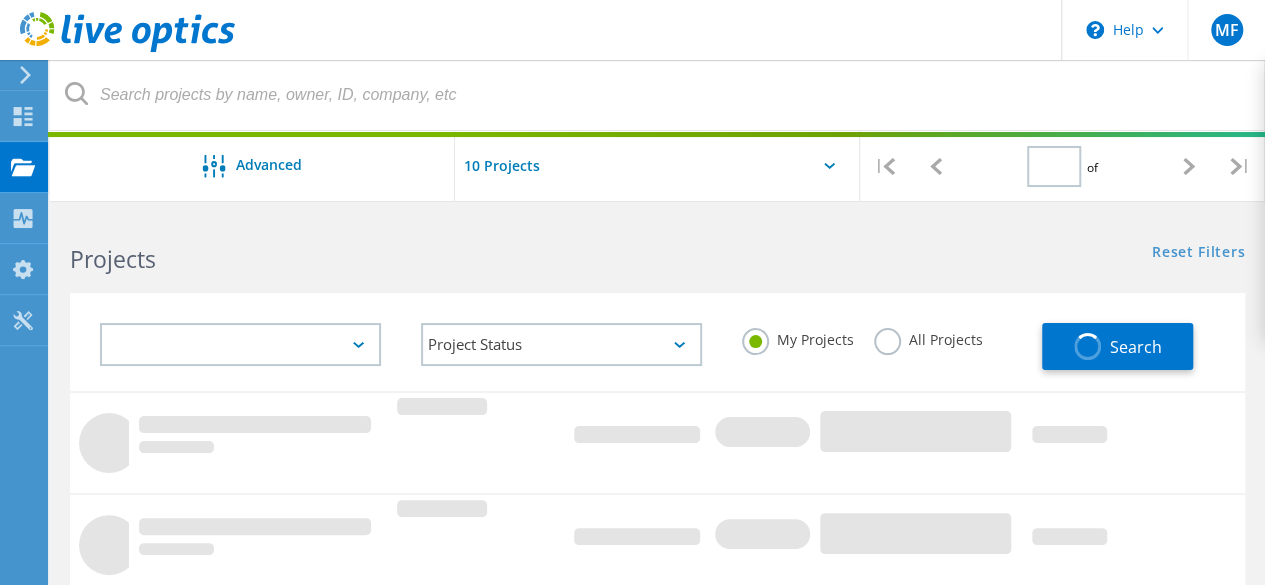 type on "1" 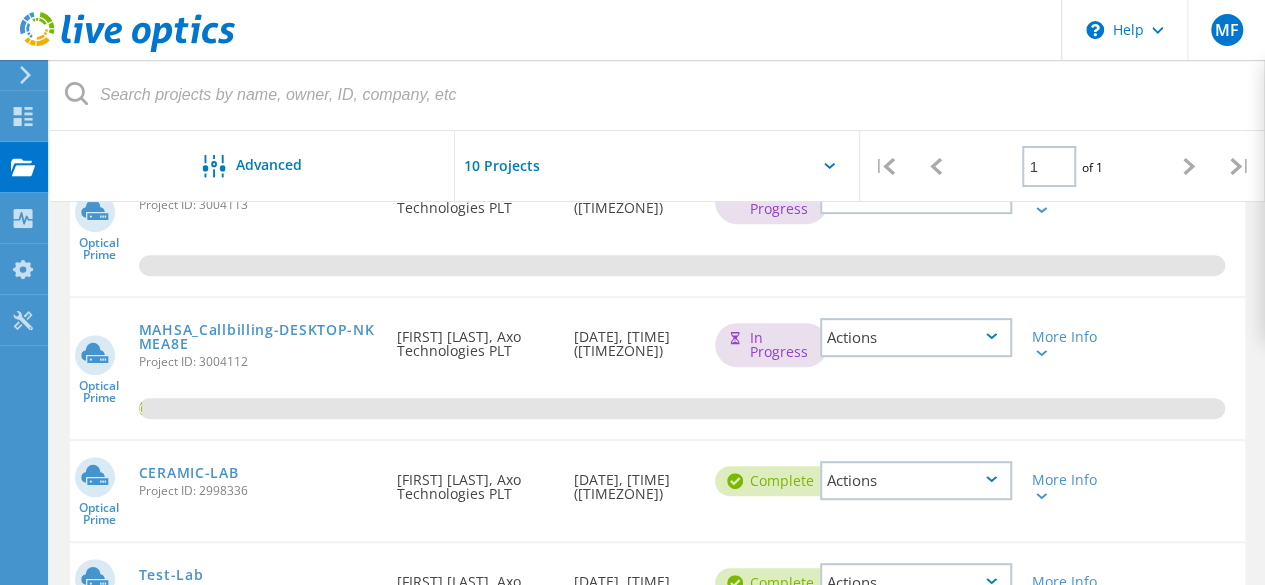 scroll, scrollTop: 200, scrollLeft: 0, axis: vertical 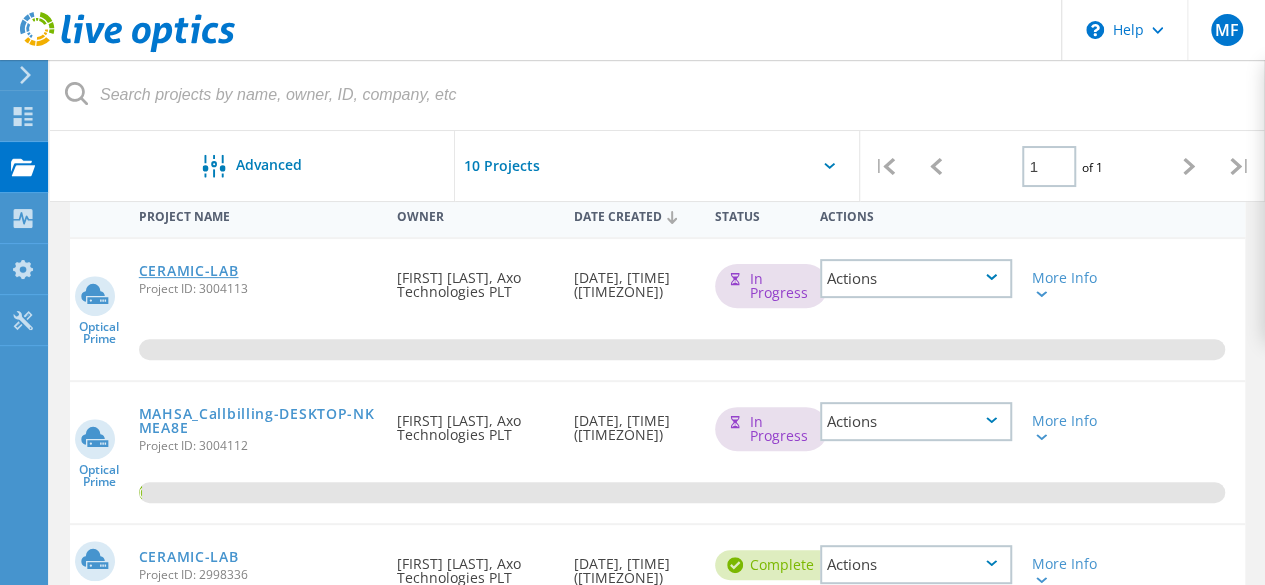 click on "CERAMIC-LAB" 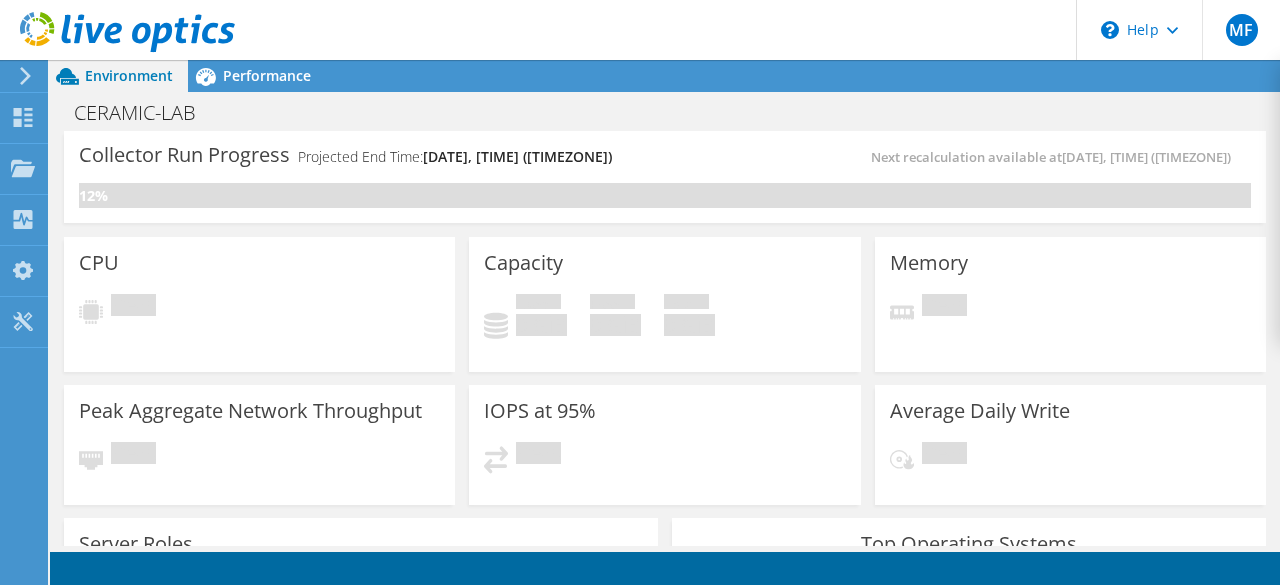 scroll, scrollTop: 0, scrollLeft: 0, axis: both 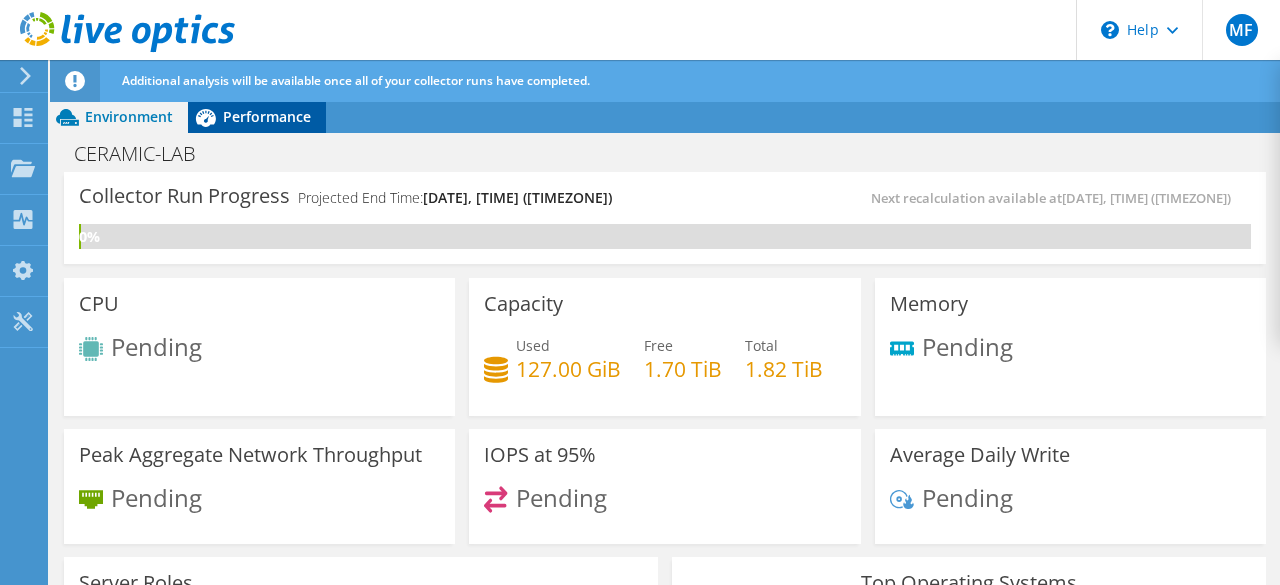 click on "Performance" at bounding box center (267, 116) 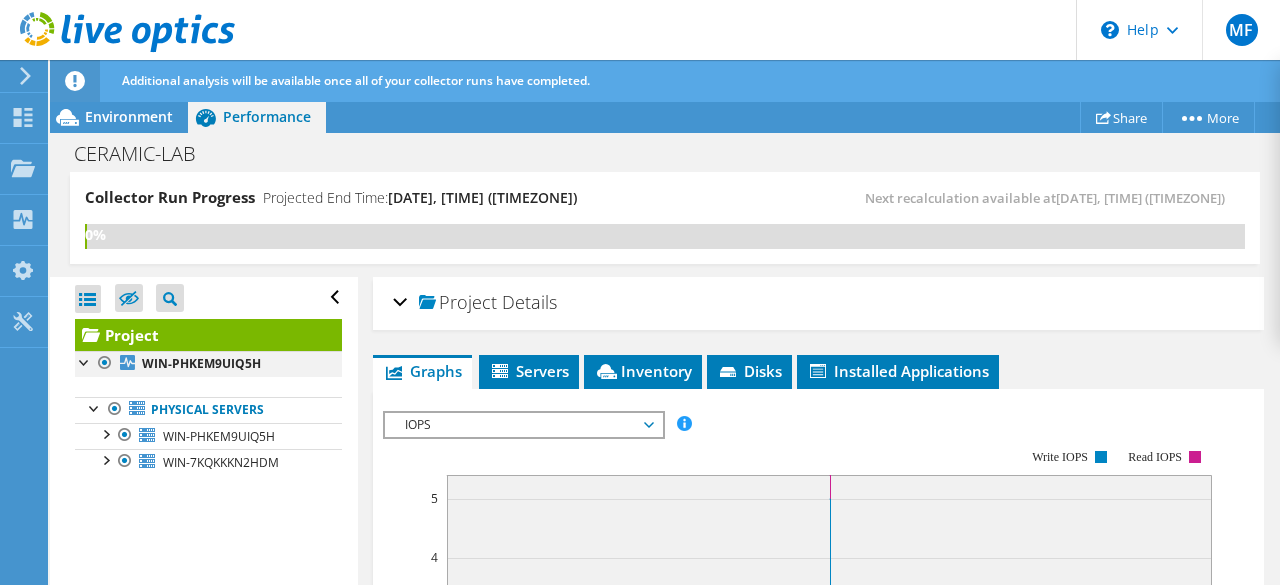 click at bounding box center [85, 361] 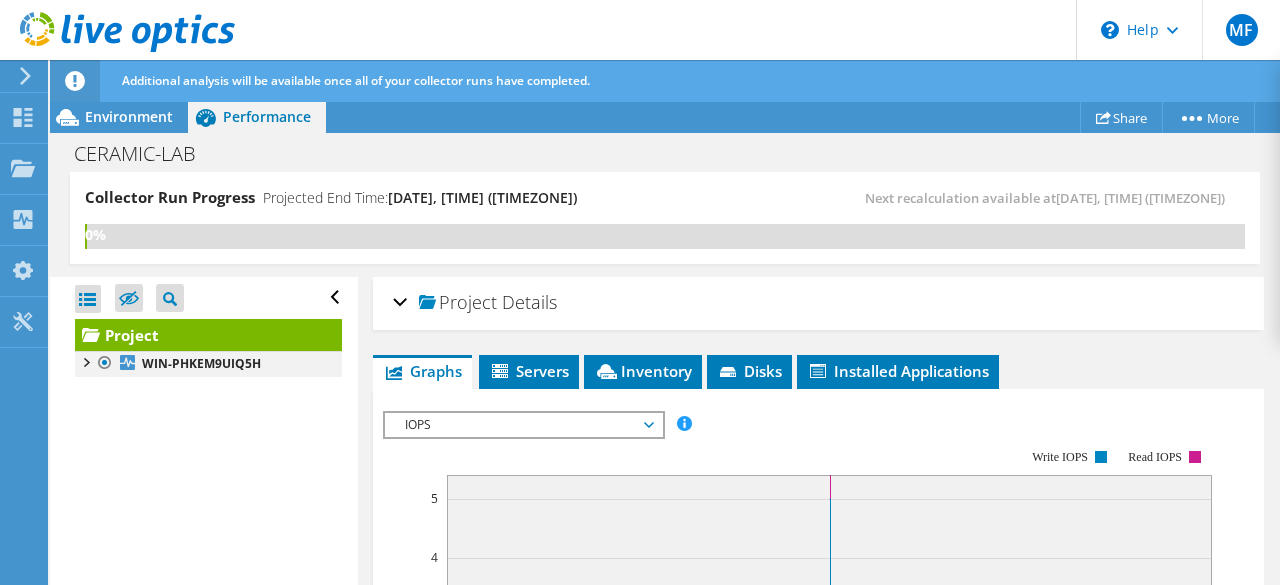 click at bounding box center (85, 361) 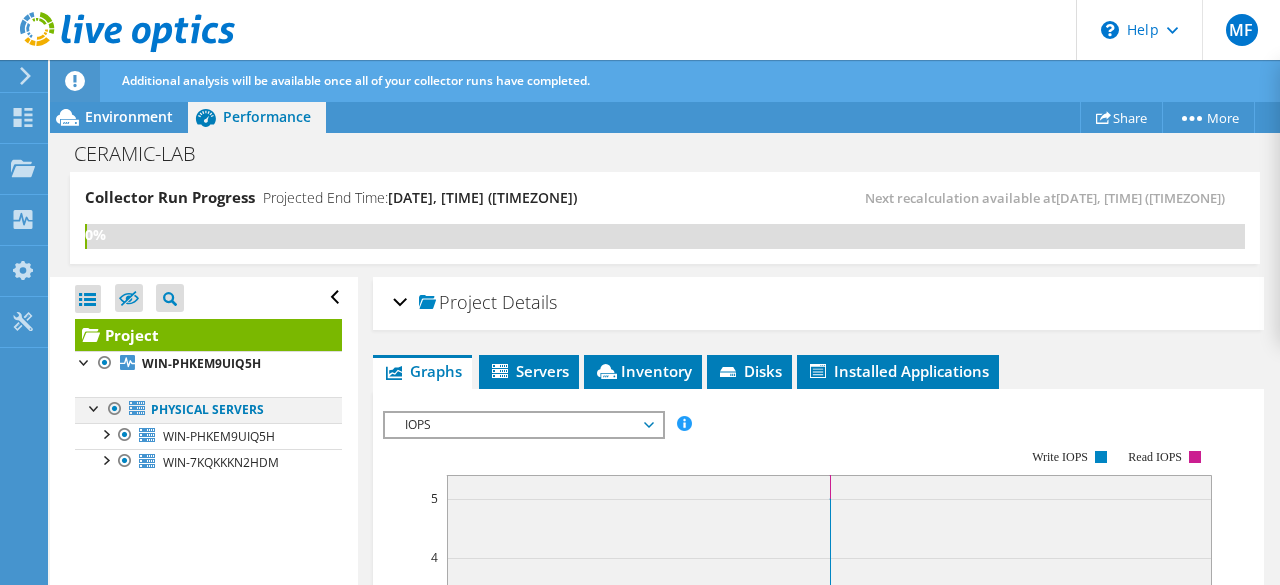 click at bounding box center (95, 407) 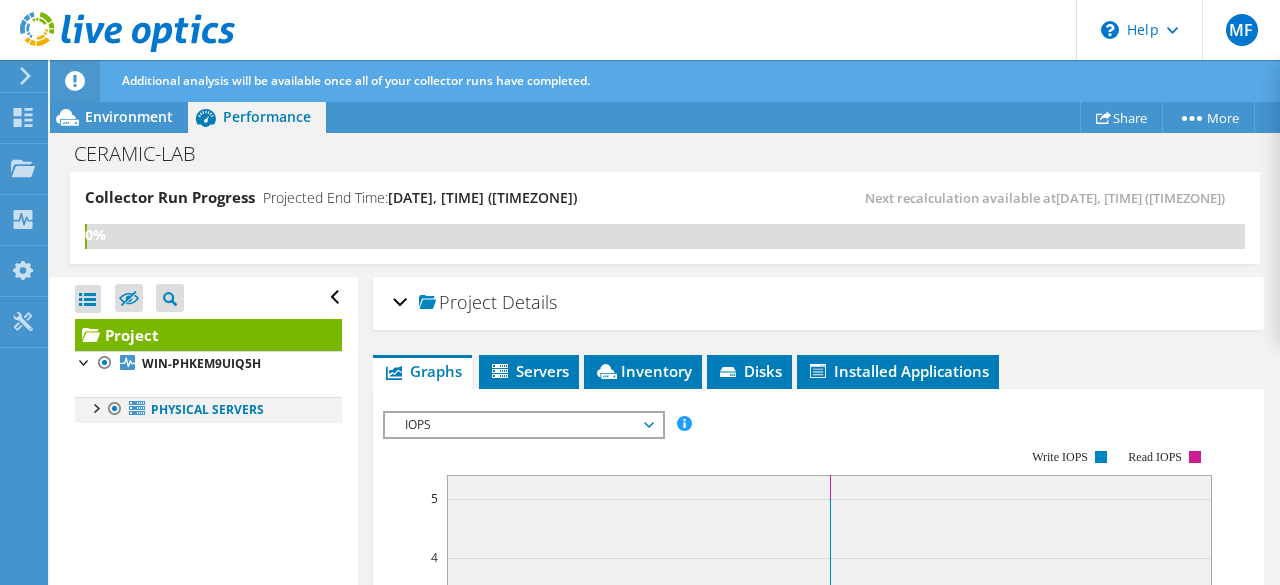 click at bounding box center [95, 407] 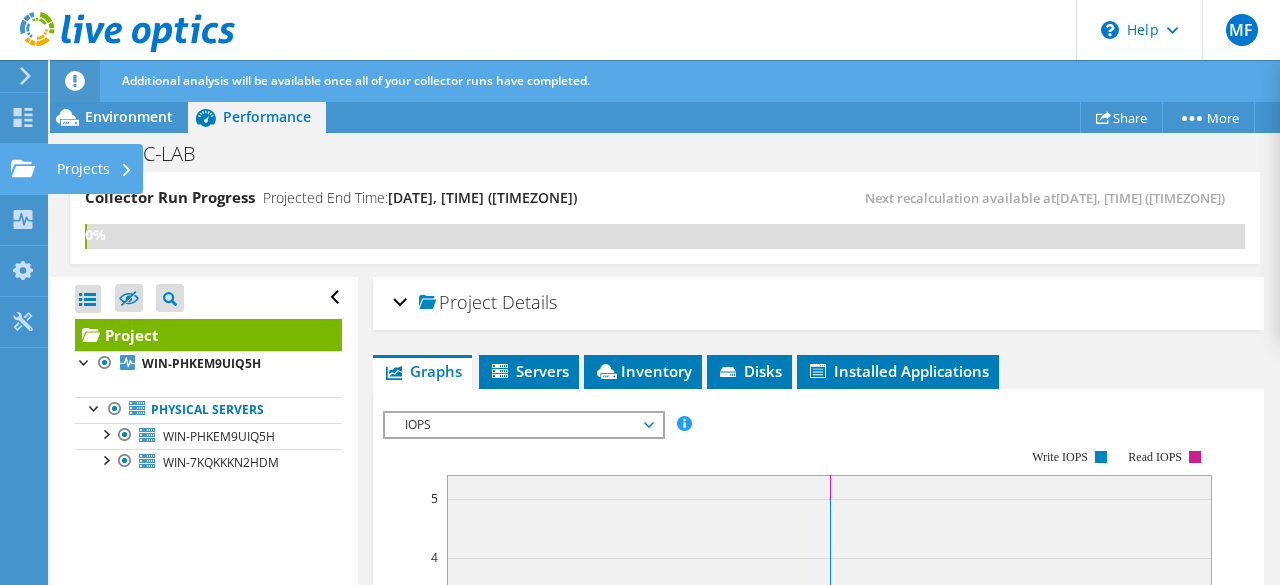 click on "Projects" at bounding box center [95, 169] 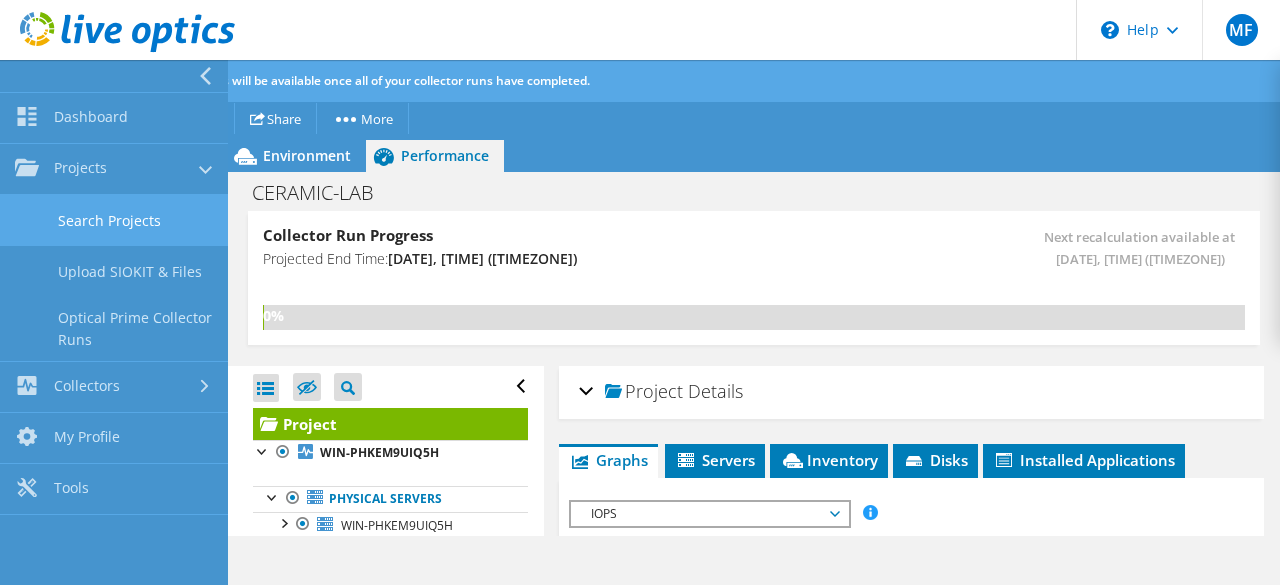 click on "Search Projects" at bounding box center (114, 220) 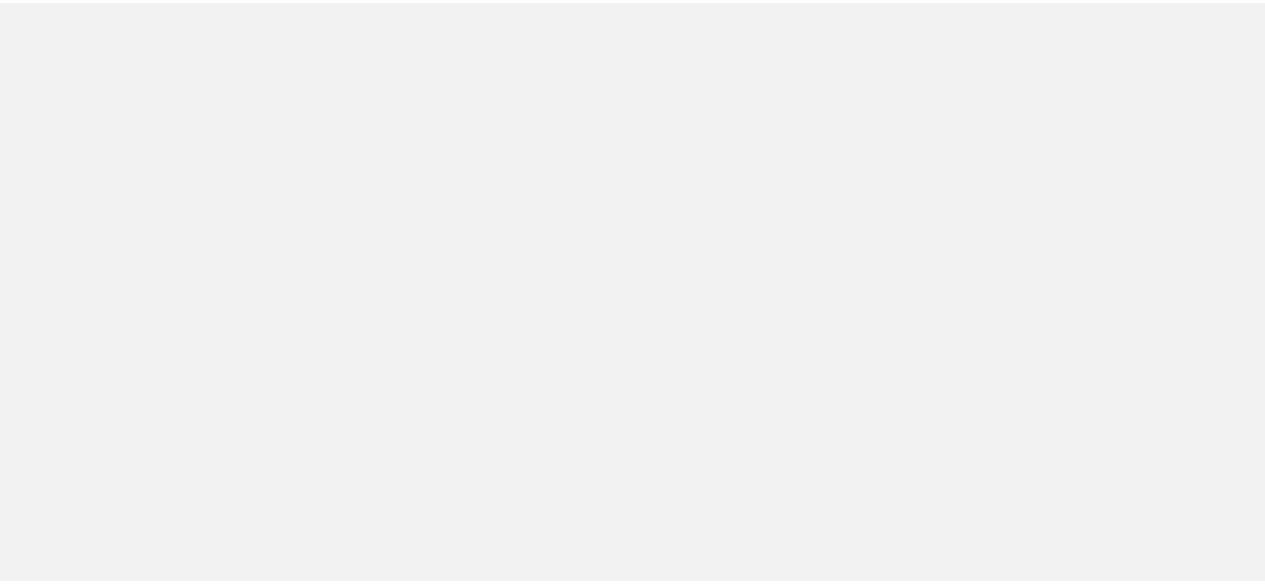 scroll, scrollTop: 0, scrollLeft: 0, axis: both 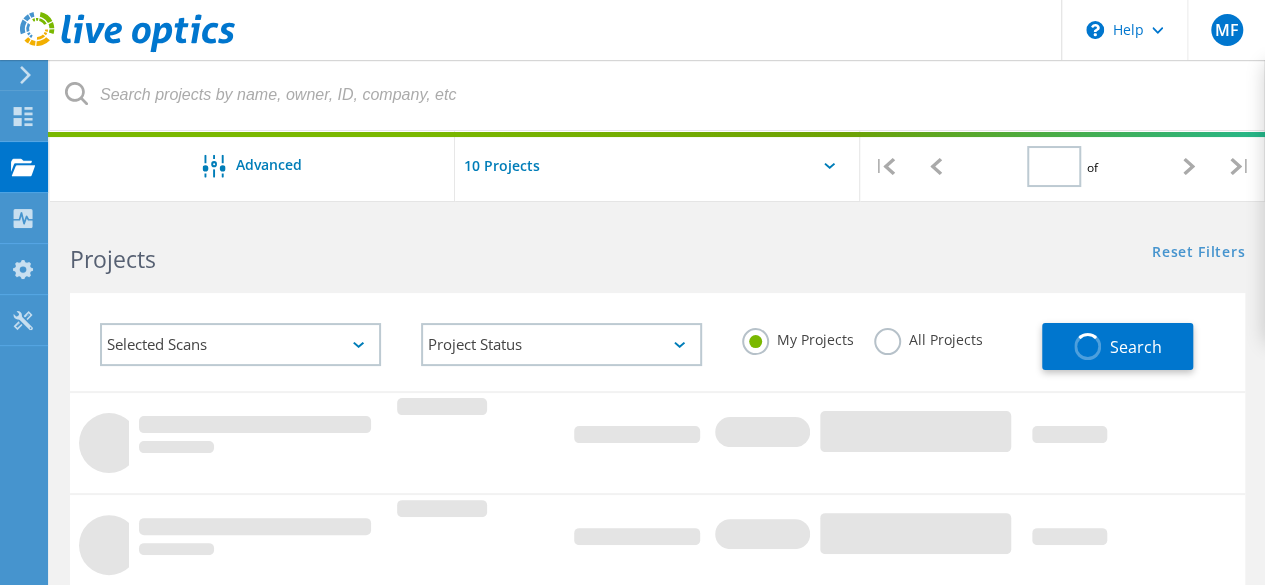 type on "1" 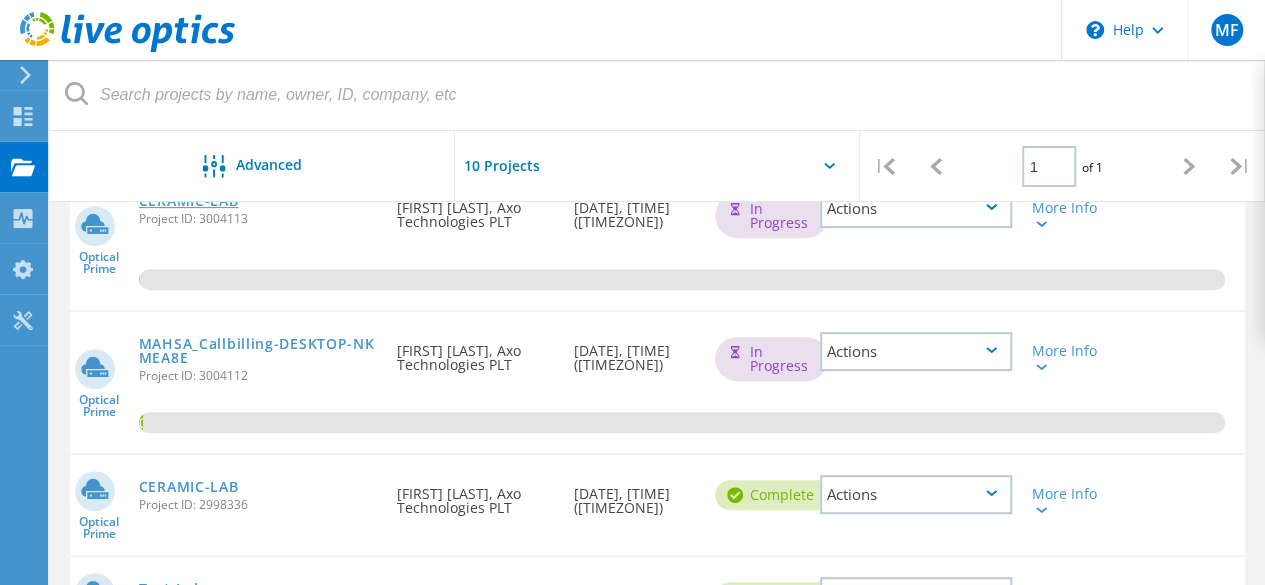 scroll, scrollTop: 300, scrollLeft: 0, axis: vertical 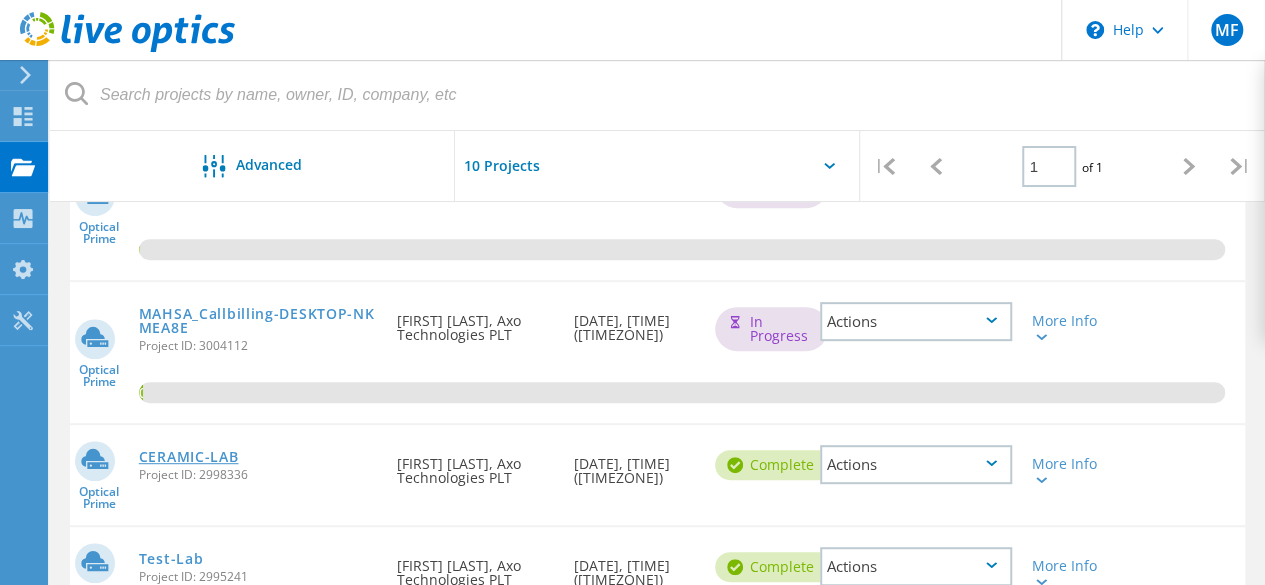 click on "CERAMIC-LAB" 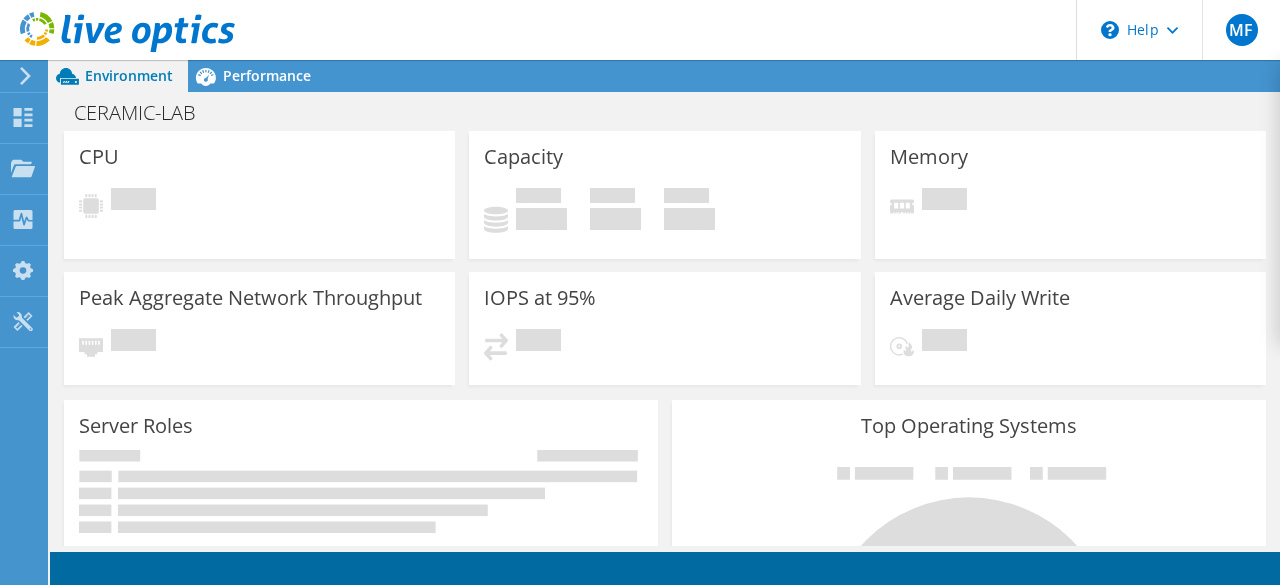scroll, scrollTop: 0, scrollLeft: 0, axis: both 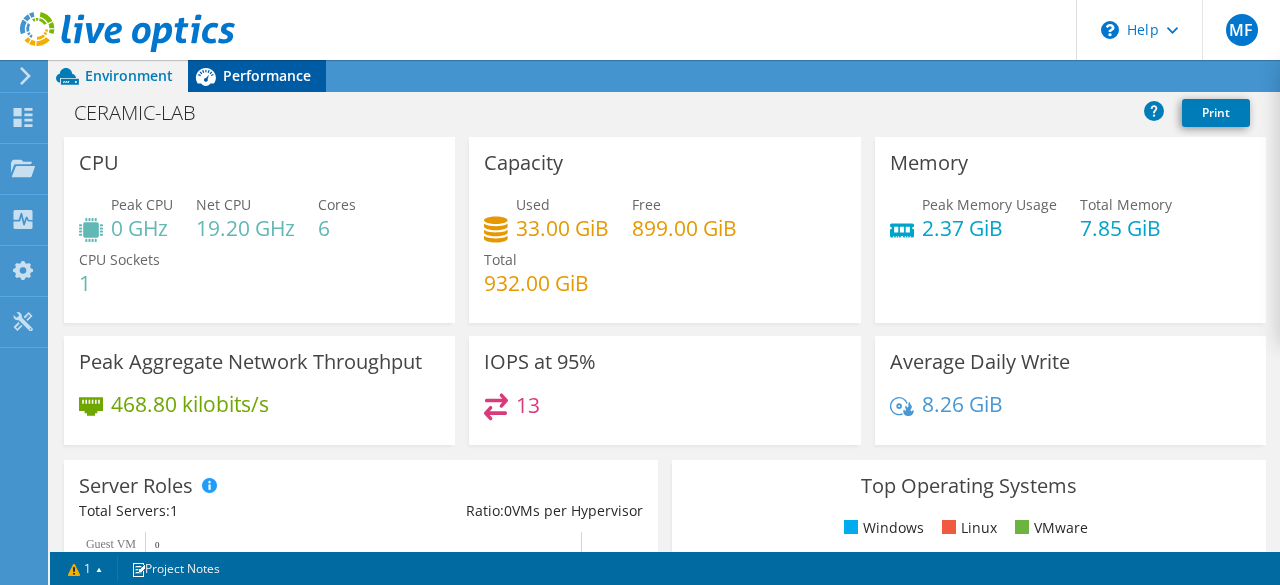 click on "Performance" at bounding box center (267, 75) 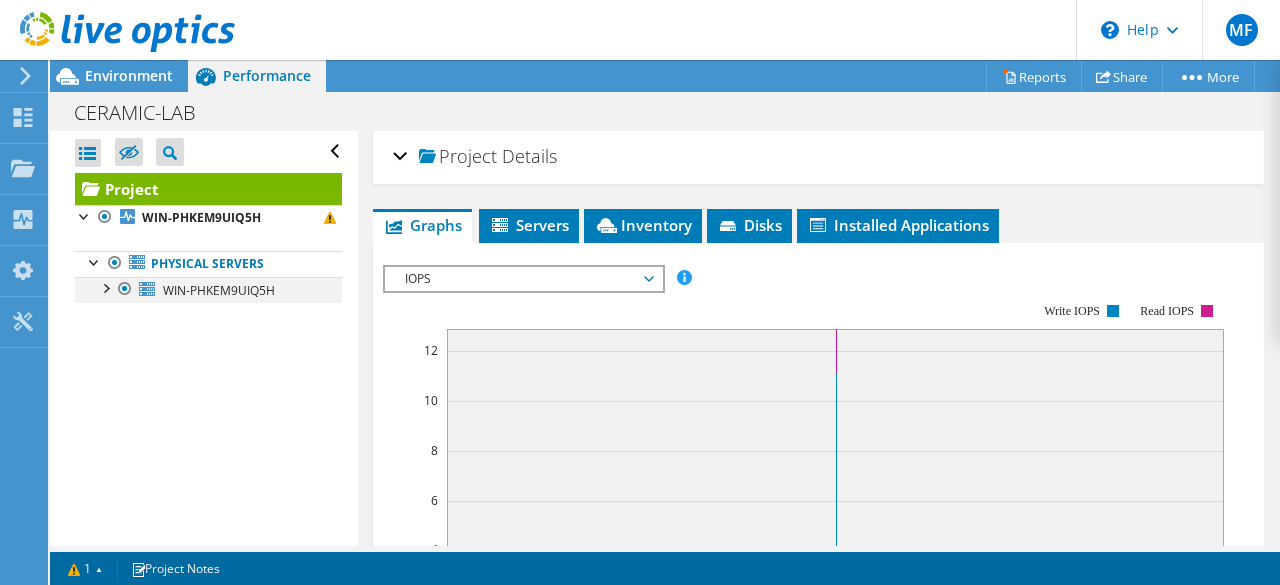 click at bounding box center (105, 287) 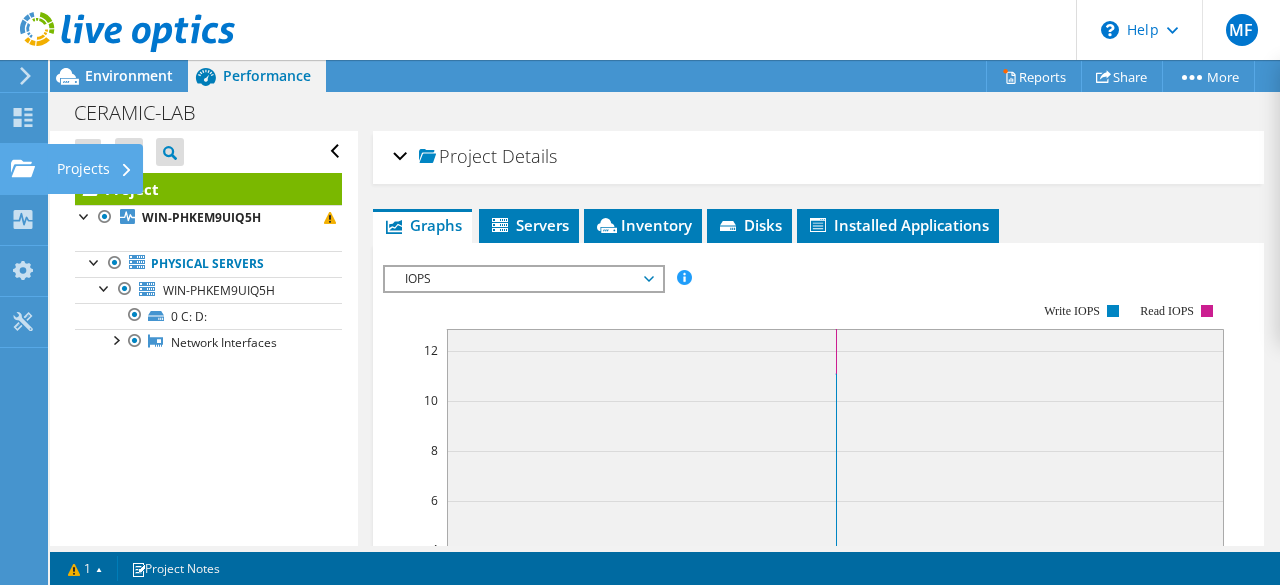click on "Projects" at bounding box center (95, 169) 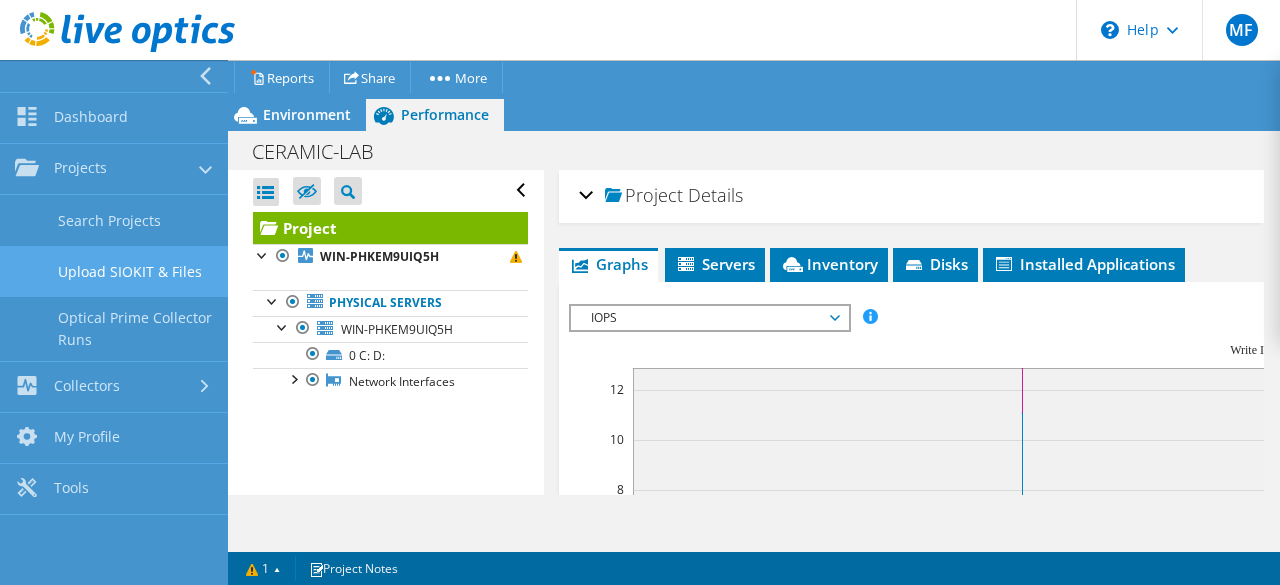 click on "Upload SIOKIT & Files" at bounding box center [114, 271] 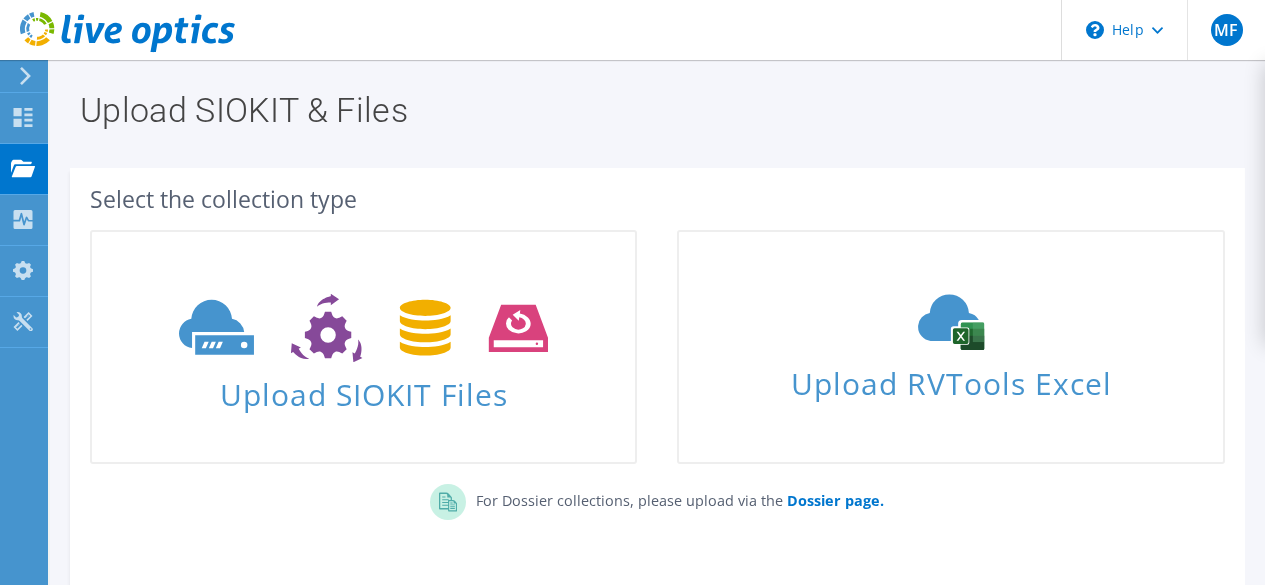 scroll, scrollTop: 0, scrollLeft: 0, axis: both 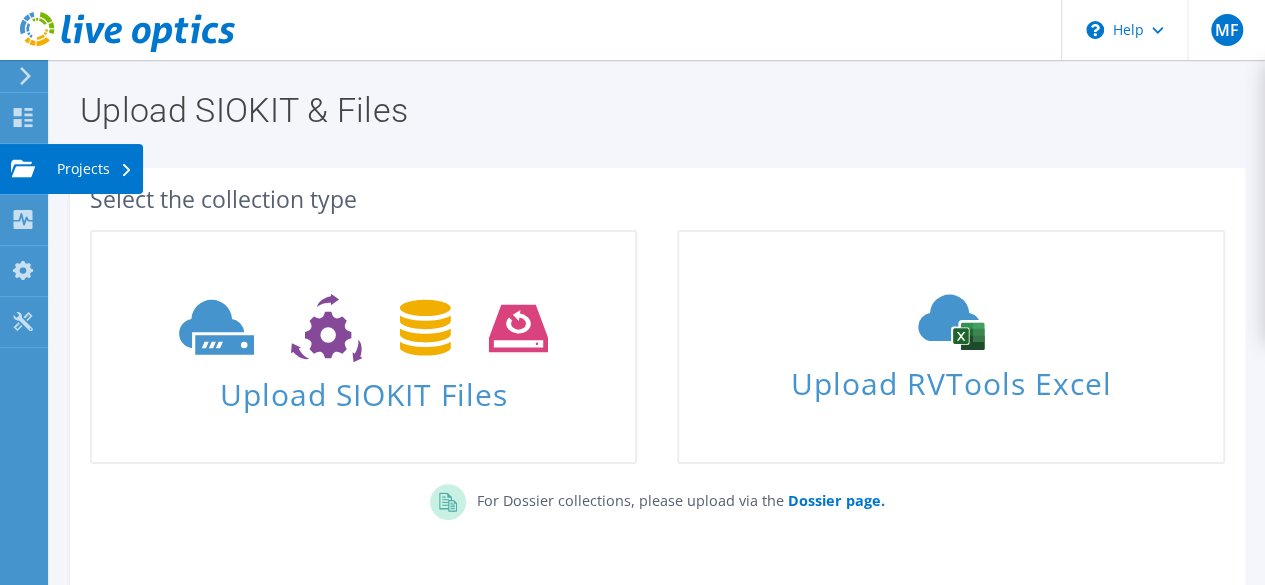click on "Projects" at bounding box center [95, 169] 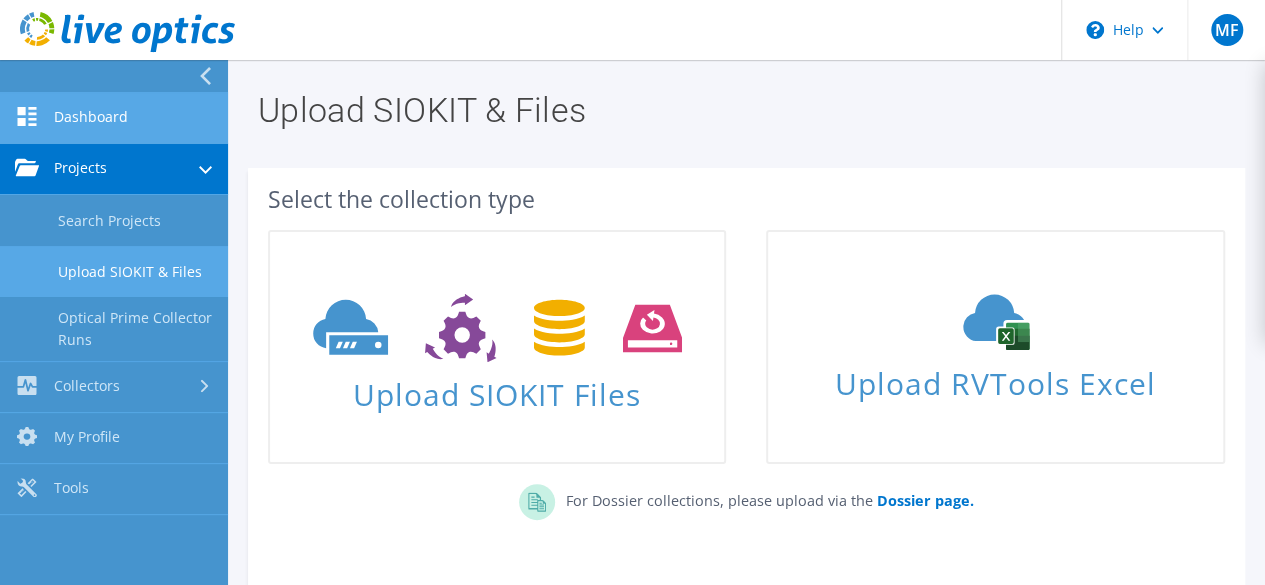 click on "Dashboard" at bounding box center [114, 118] 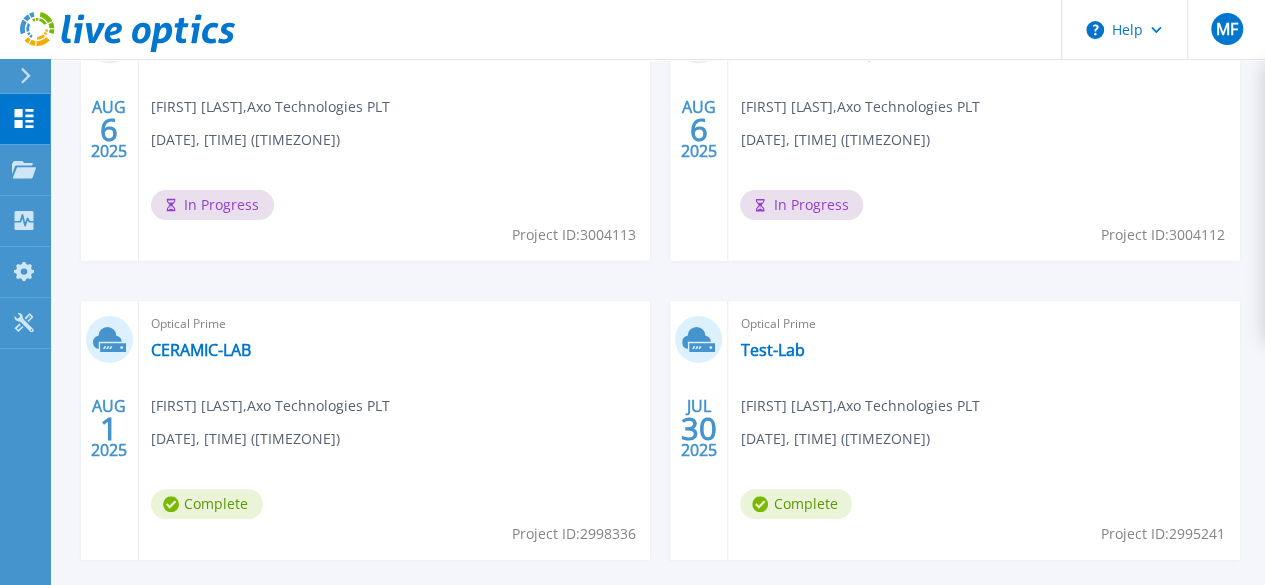 scroll, scrollTop: 400, scrollLeft: 0, axis: vertical 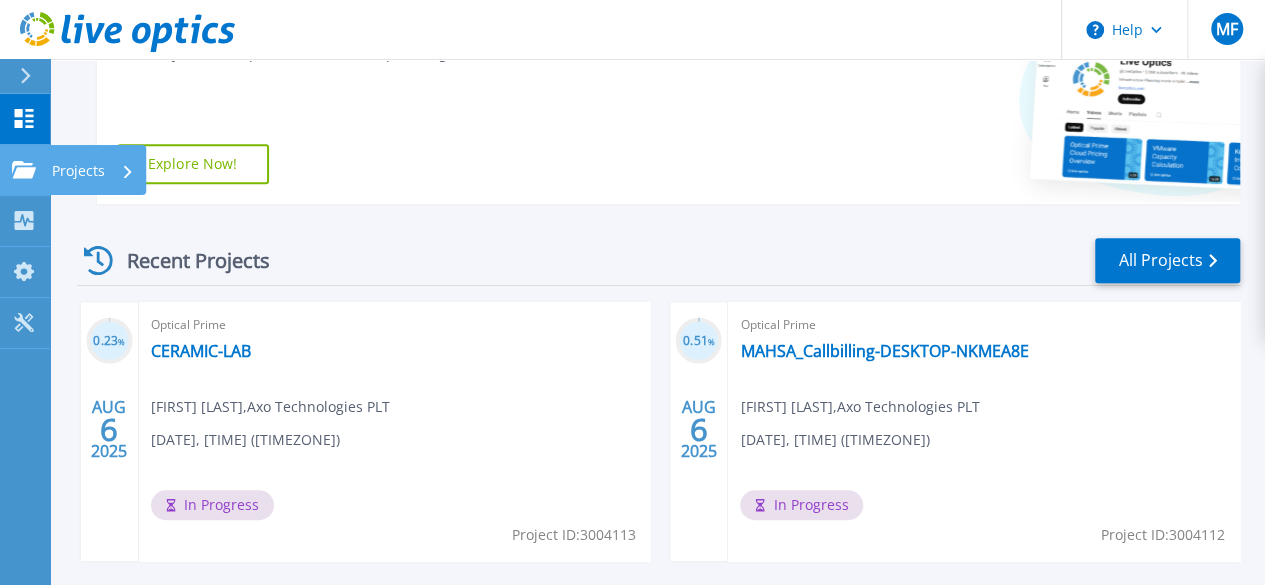 click on "Projects" at bounding box center (78, 171) 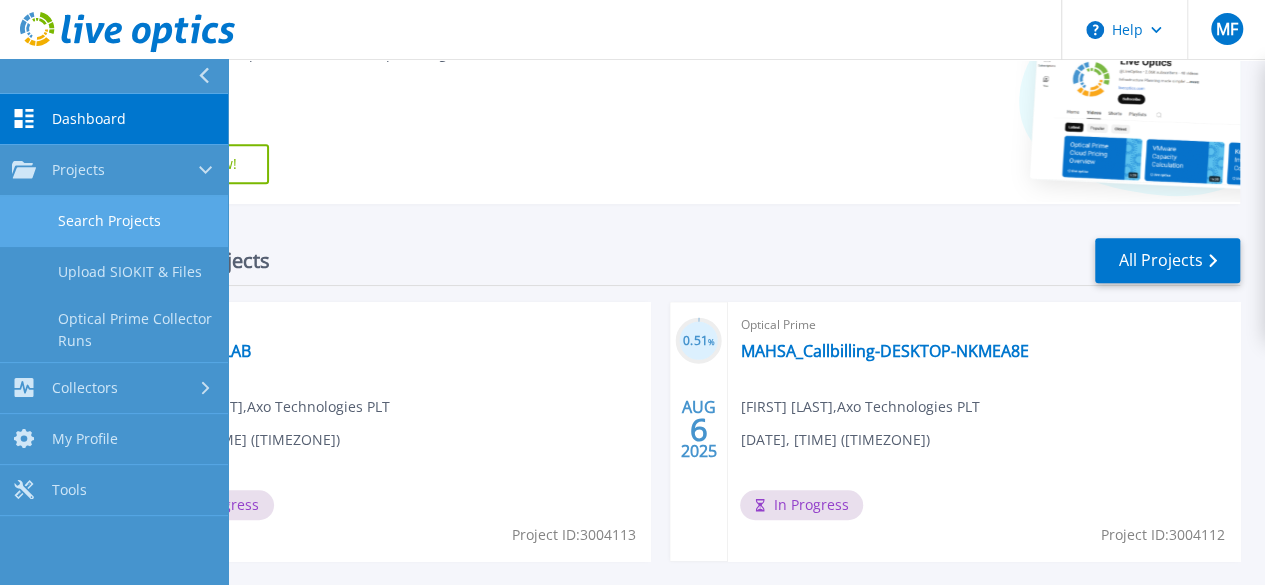 click on "Search Projects" at bounding box center [114, 221] 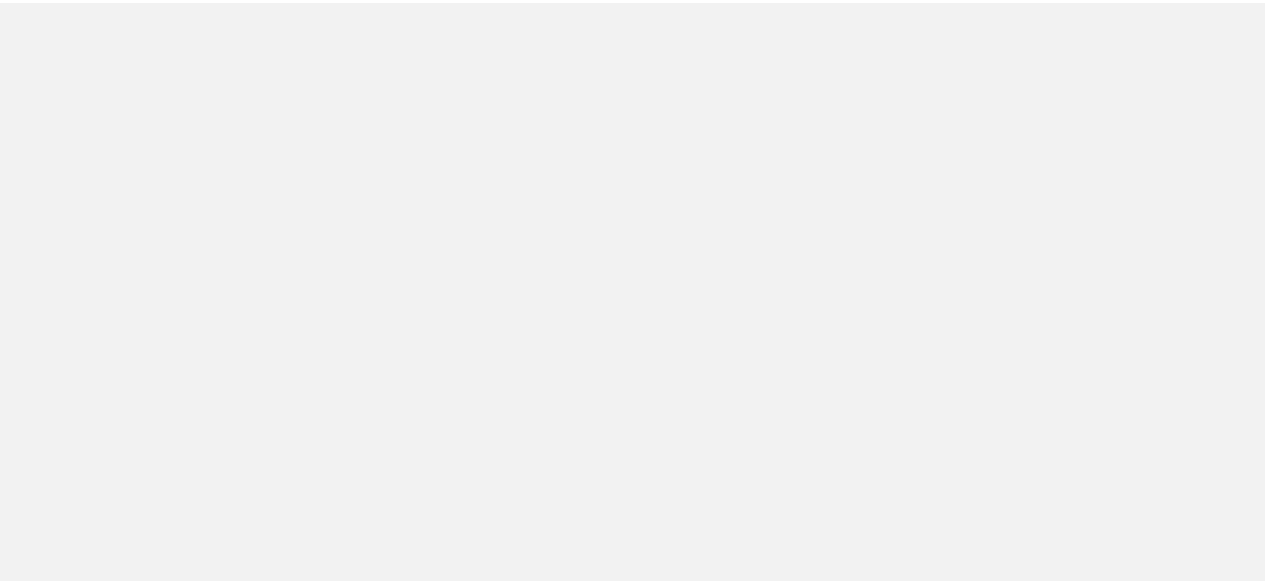 scroll, scrollTop: 0, scrollLeft: 0, axis: both 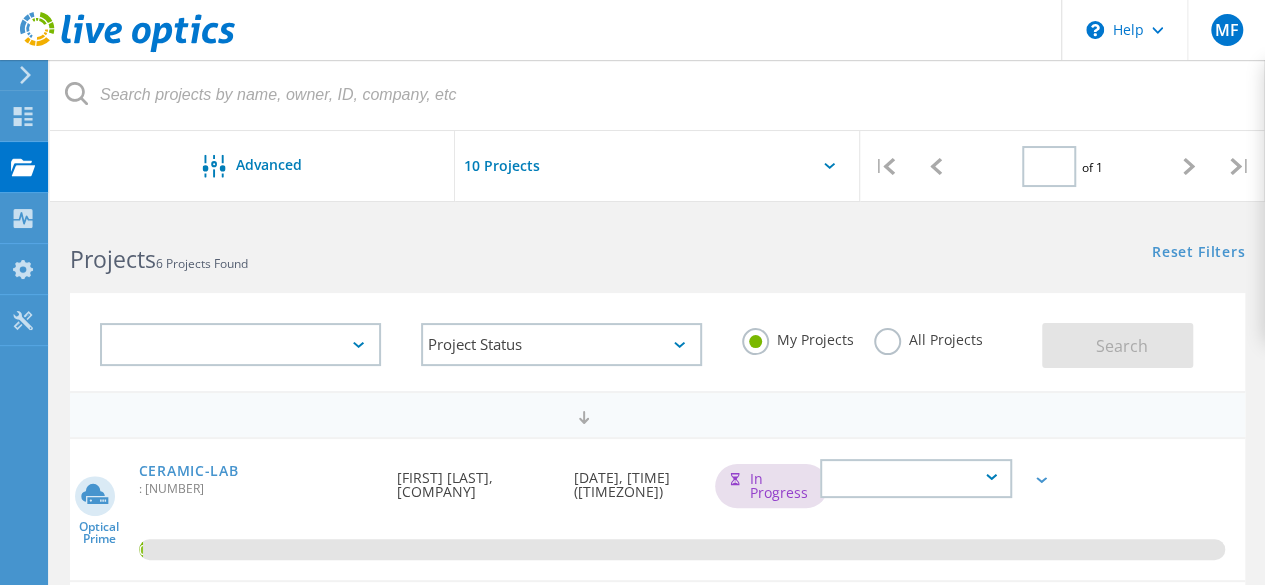 type on "1" 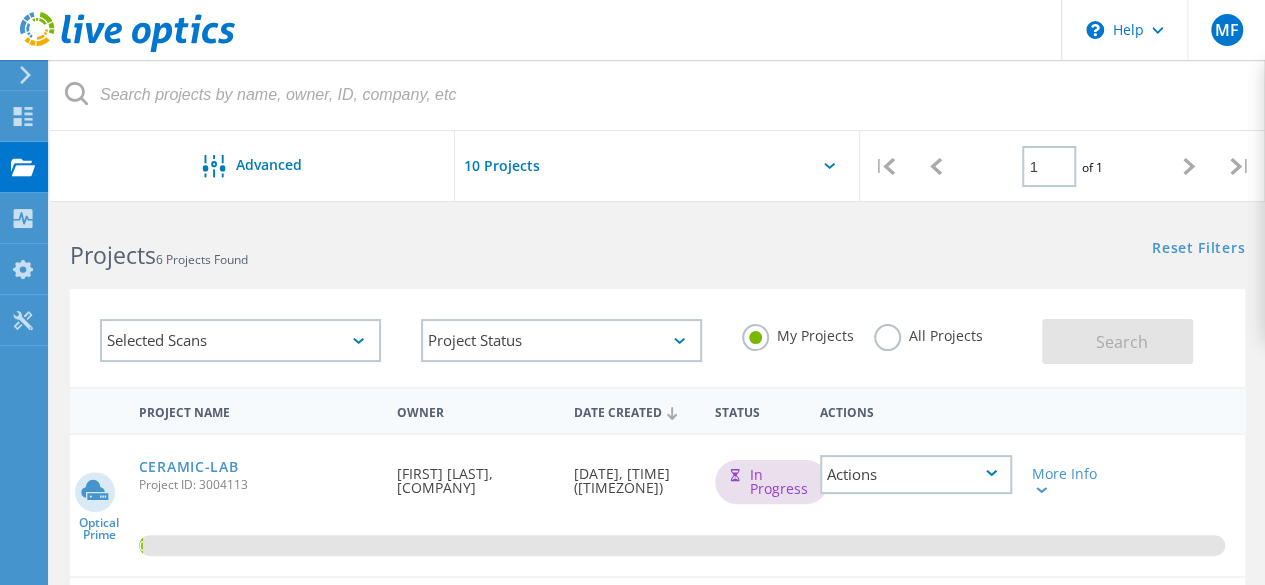 scroll, scrollTop: 0, scrollLeft: 0, axis: both 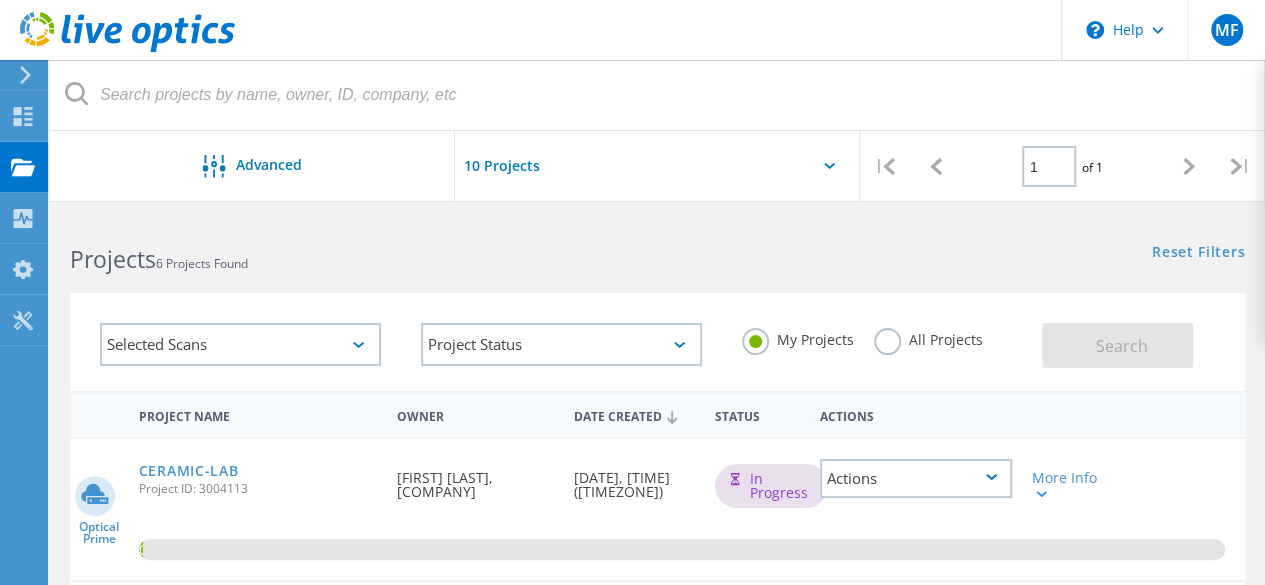 click on "Dashboard   Dashboard   Projects   Projects   Collectors   Collectors   My Profile   My Profile   Tools   Tools" at bounding box center (-66, 322) 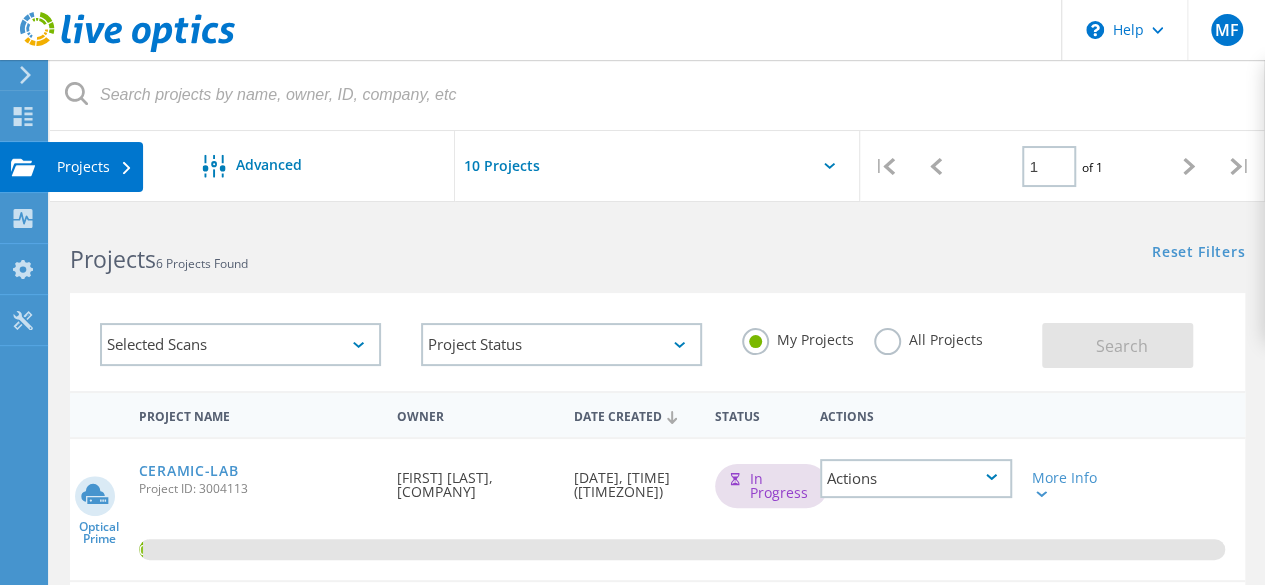 click on "Projects" at bounding box center [95, 167] 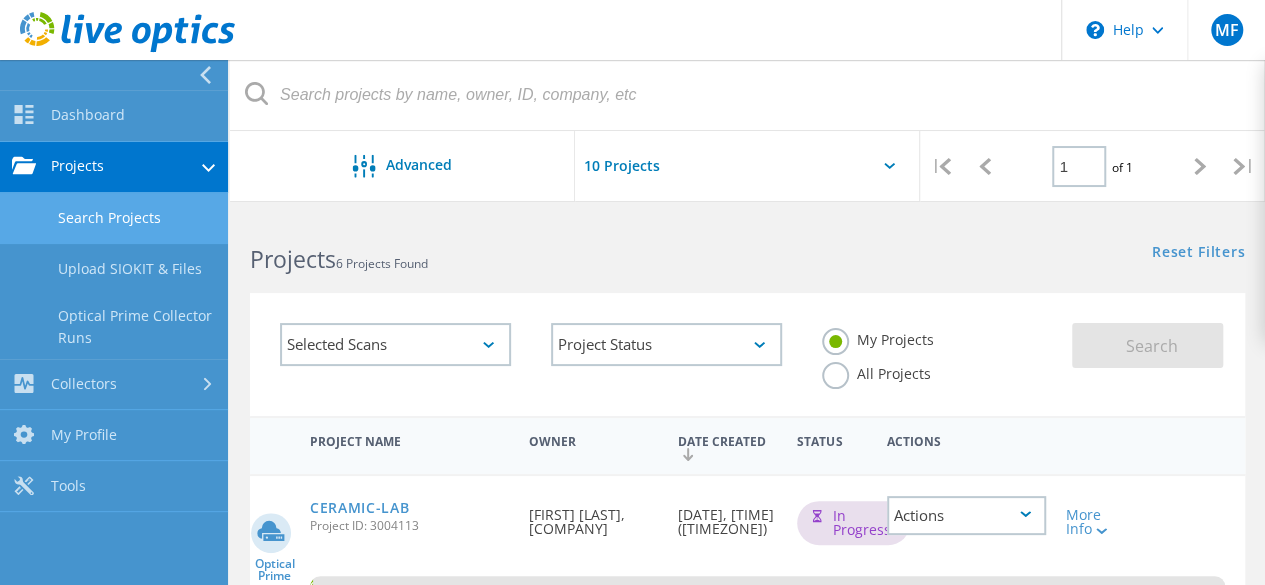 click on "Search Projects" at bounding box center [114, 218] 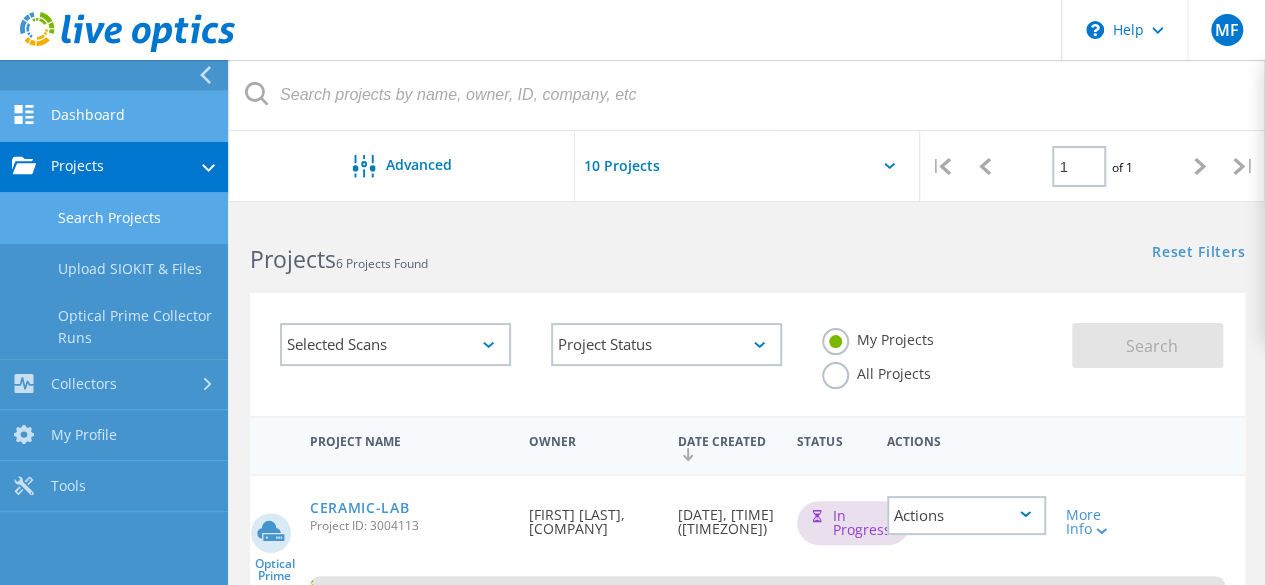 click on "Dashboard" at bounding box center (114, 116) 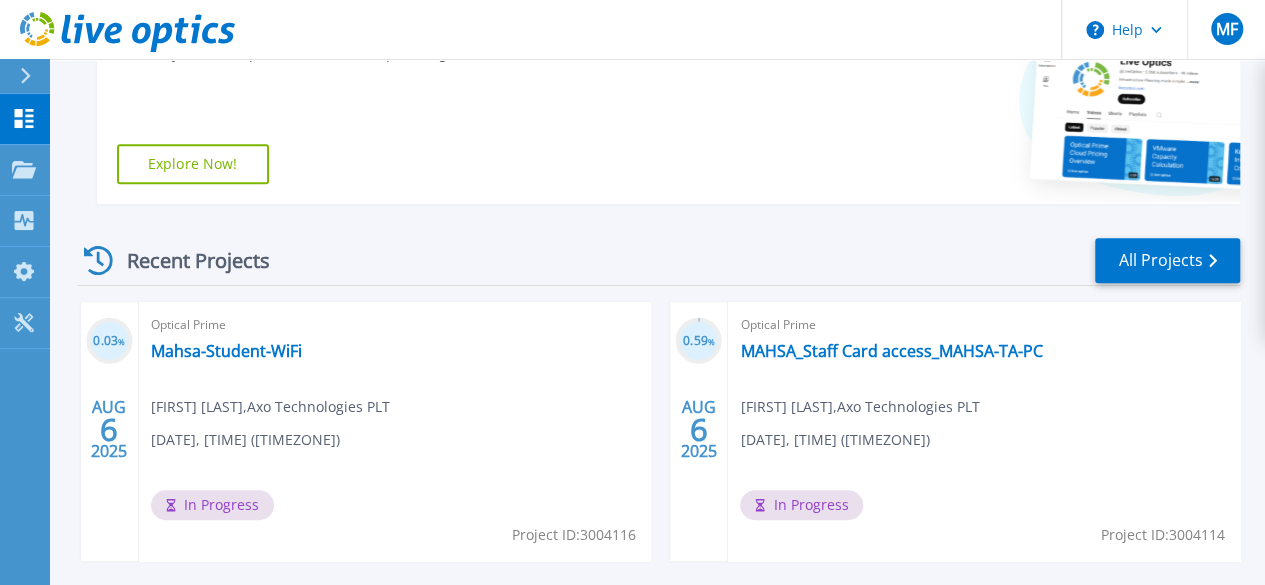 scroll, scrollTop: 600, scrollLeft: 0, axis: vertical 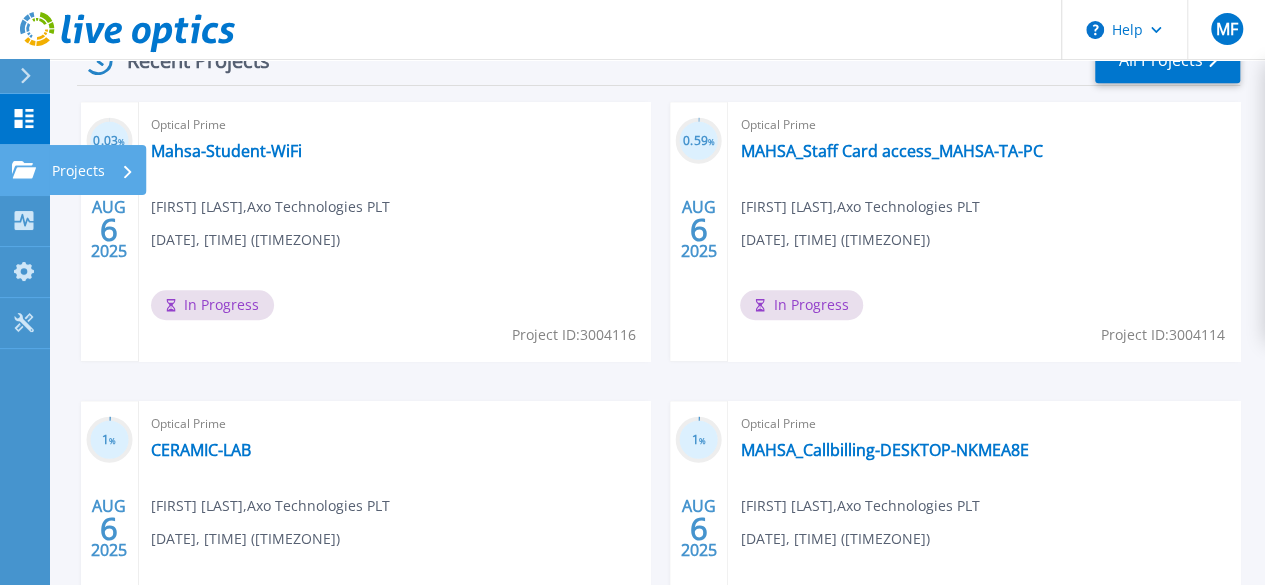 click on "Projects" at bounding box center (78, 171) 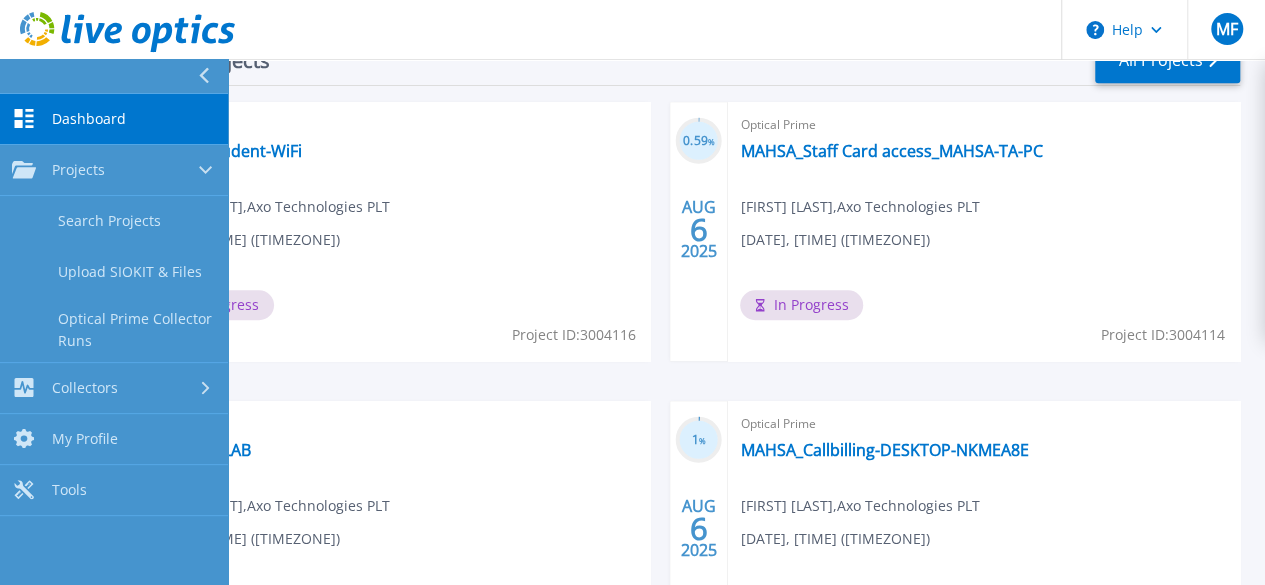 click on "Recent Projects All Projects 0.03 % [MONTH]   6   2025 Optical Prime Mahsa-Student-WiFi [FIRST] [LAST] ,  Axo Technologies PLT [DATE], [TIME] ([TIMEZONE]) In Progress Project ID:  3004116 0.59 % [MONTH]   6   2025 Optical Prime MAHSA_Staff Card access_MAHSA-TA-PC [FIRST] [LAST] ,  Axo Technologies PLT [DATE], [TIME] ([TIMEZONE]) In Progress Project ID:  3004114 1 % [MONTH]   6   2025 Optical Prime CERAMIC-LAB [FIRST] [LAST] ,  Axo Technologies PLT [DATE], [TIME] ([TIMEZONE]) In Progress Project ID:  3004113 1 % [MONTH]   6   2025 Optical Prime MAHSA_Callbilling-DESKTOP-NKMEA8E [FIRST] [LAST] ,  Axo Technologies PLT [DATE], [TIME] ([TIMEZONE]) In Progress Project ID:  3004112 [MONTH]   1   2025 Optical Prime CERAMIC-LAB [FIRST] [LAST] ,  Axo Technologies PLT [DATE], [TIME] ([TIMEZONE]) Complete Project ID:  2998336 [MONTH]   30   2025 Optical Prime Test-Lab [FIRST] [LAST] ,  Axo Technologies PLT [DATE], [TIME] ([TIMEZONE]) Complete Project ID:  2995241" at bounding box center [658, 517] 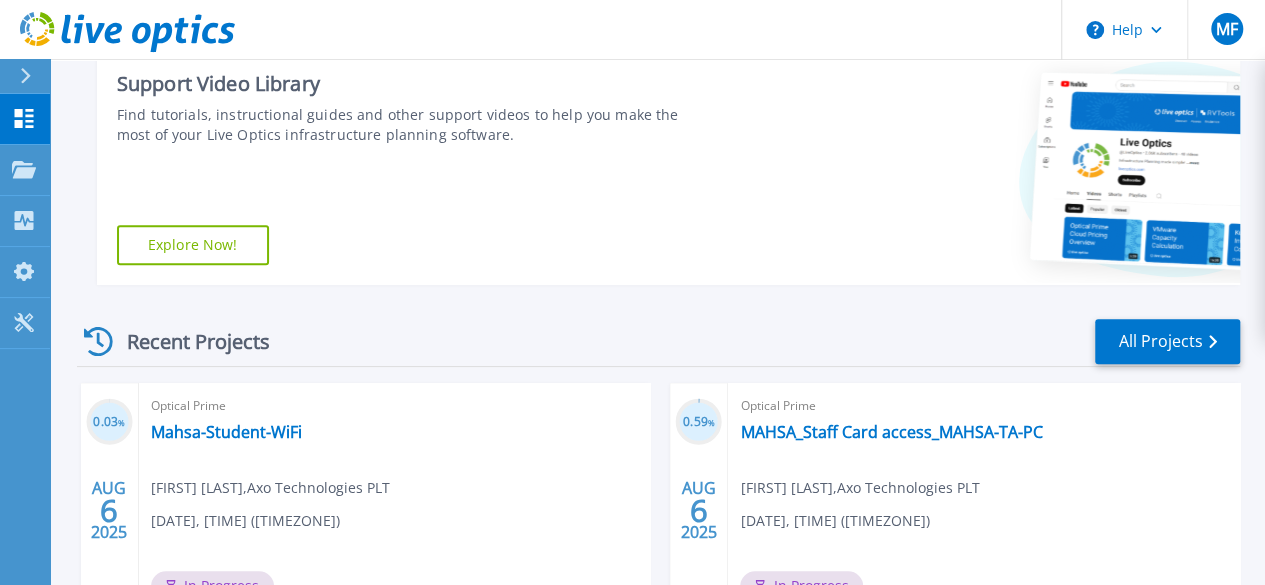 scroll, scrollTop: 290, scrollLeft: 0, axis: vertical 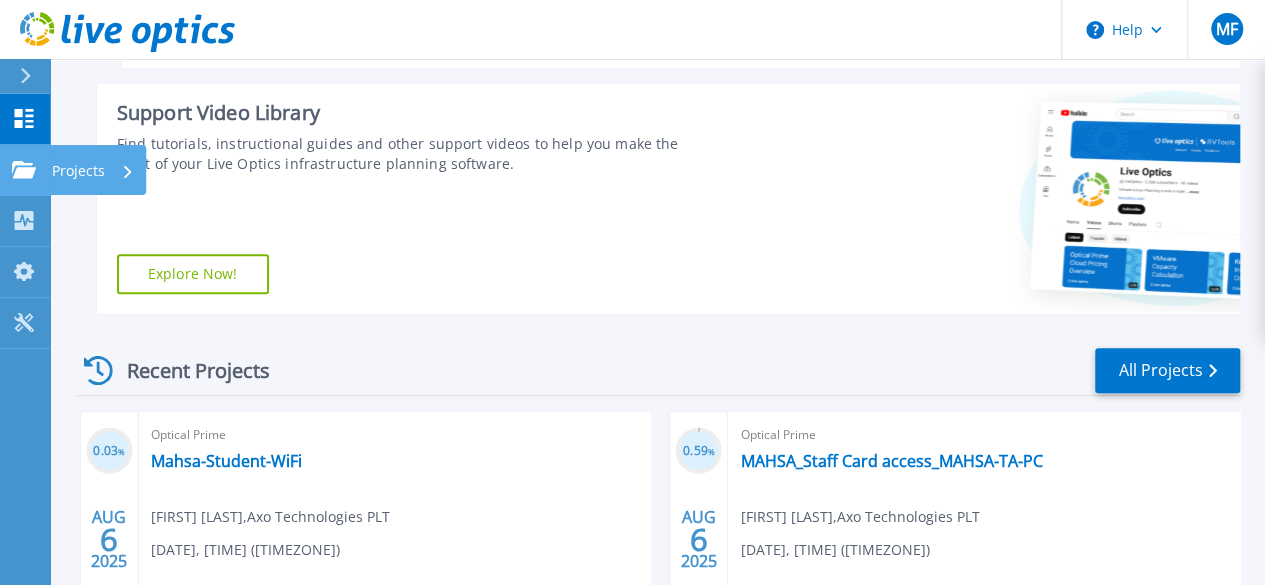 click on "Projects" at bounding box center [78, 171] 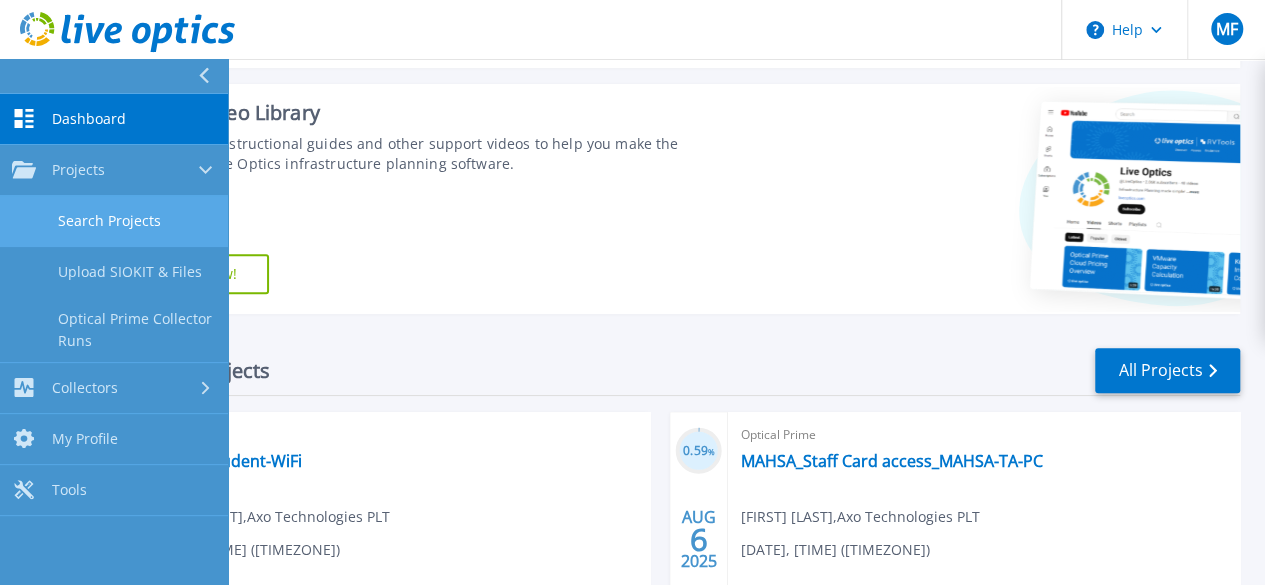 click on "Search Projects" at bounding box center (114, 221) 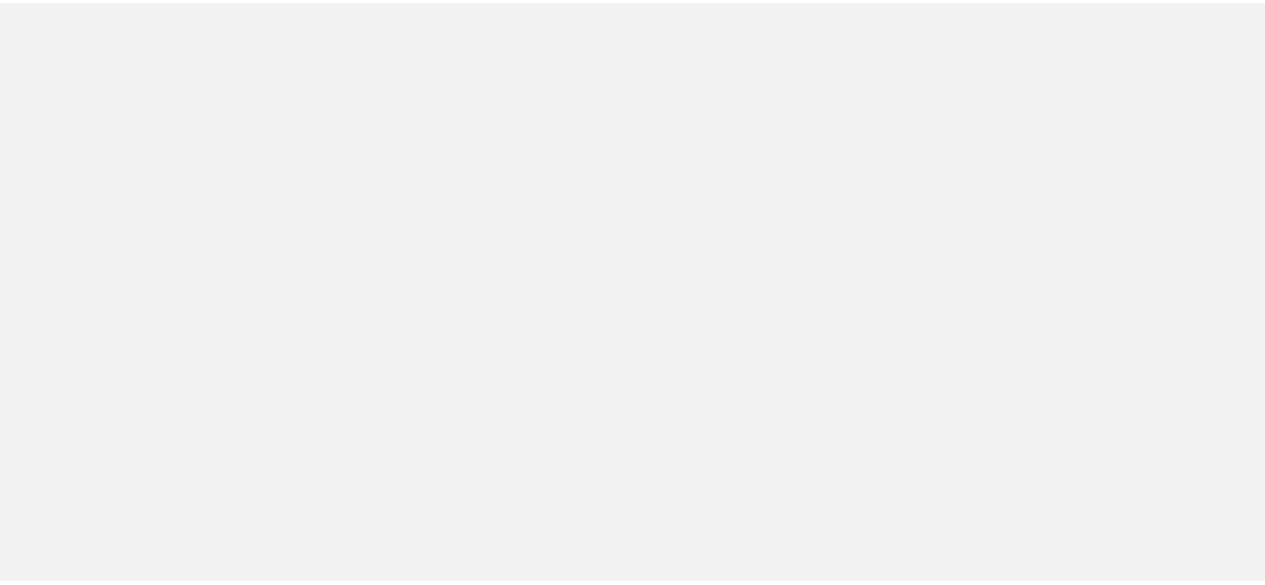 scroll, scrollTop: 0, scrollLeft: 0, axis: both 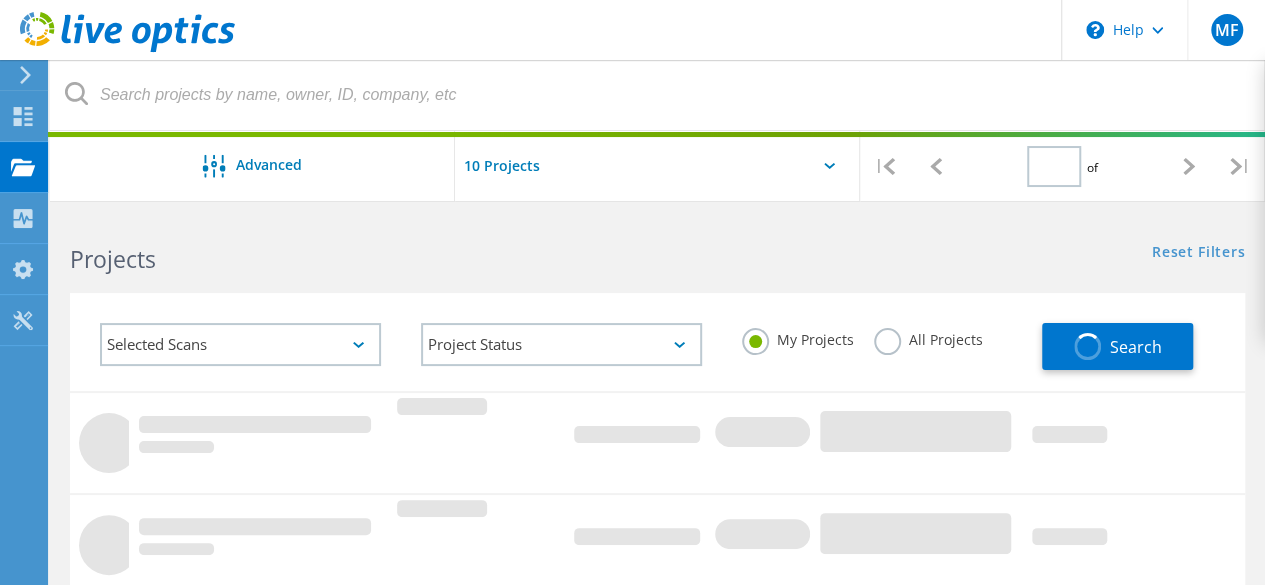 type on "1" 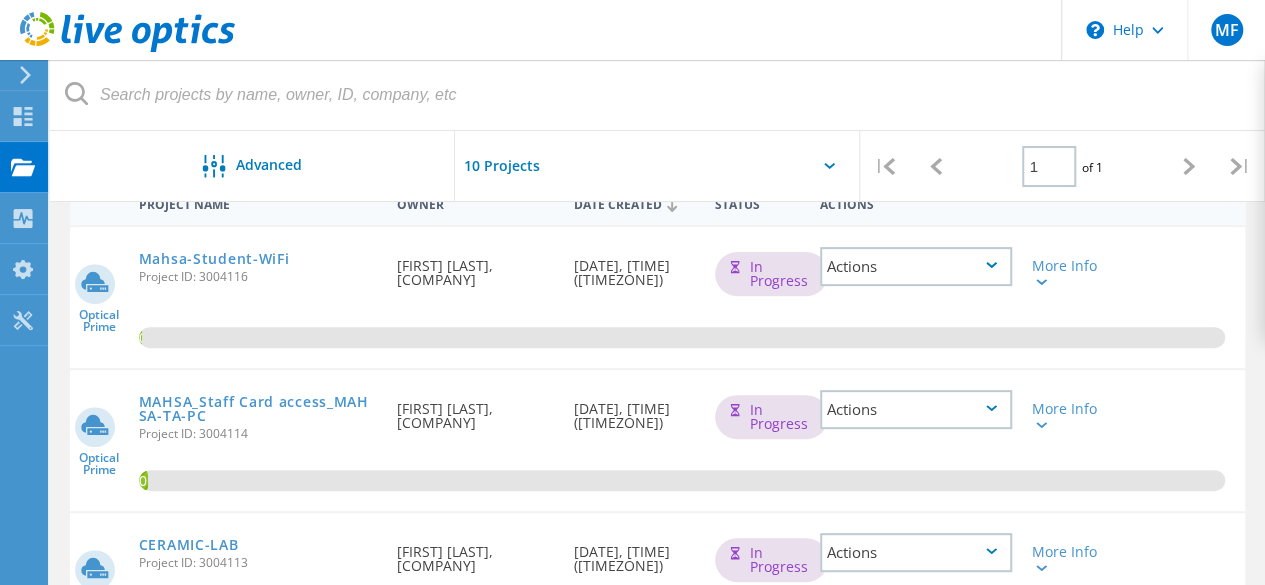 scroll, scrollTop: 12, scrollLeft: 0, axis: vertical 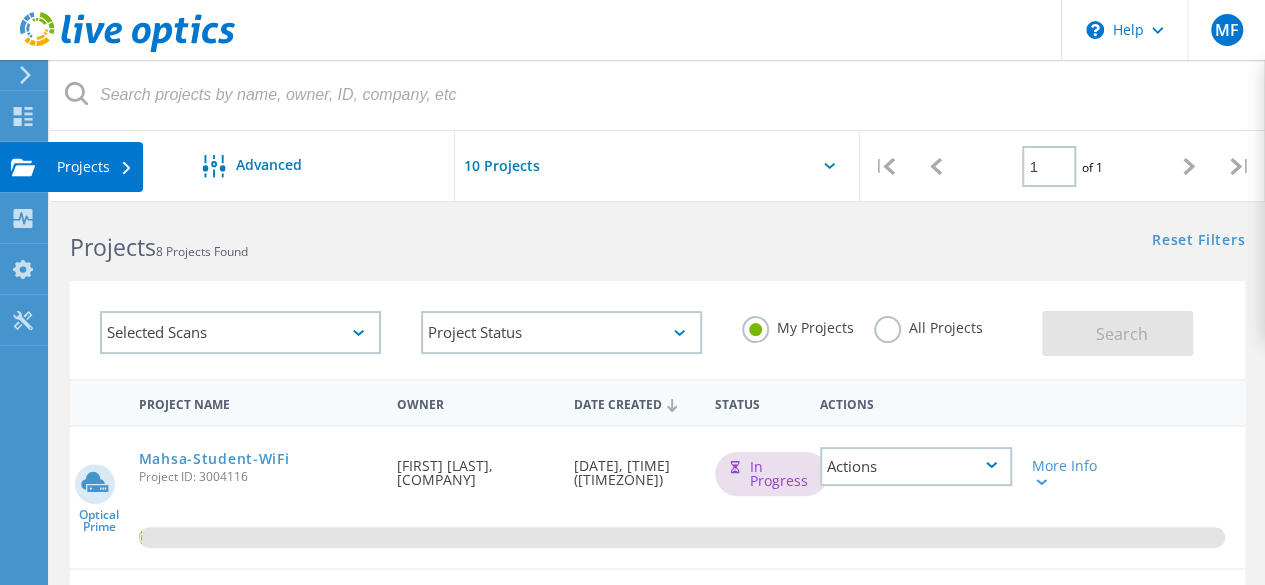 click on "Projects" at bounding box center (95, 167) 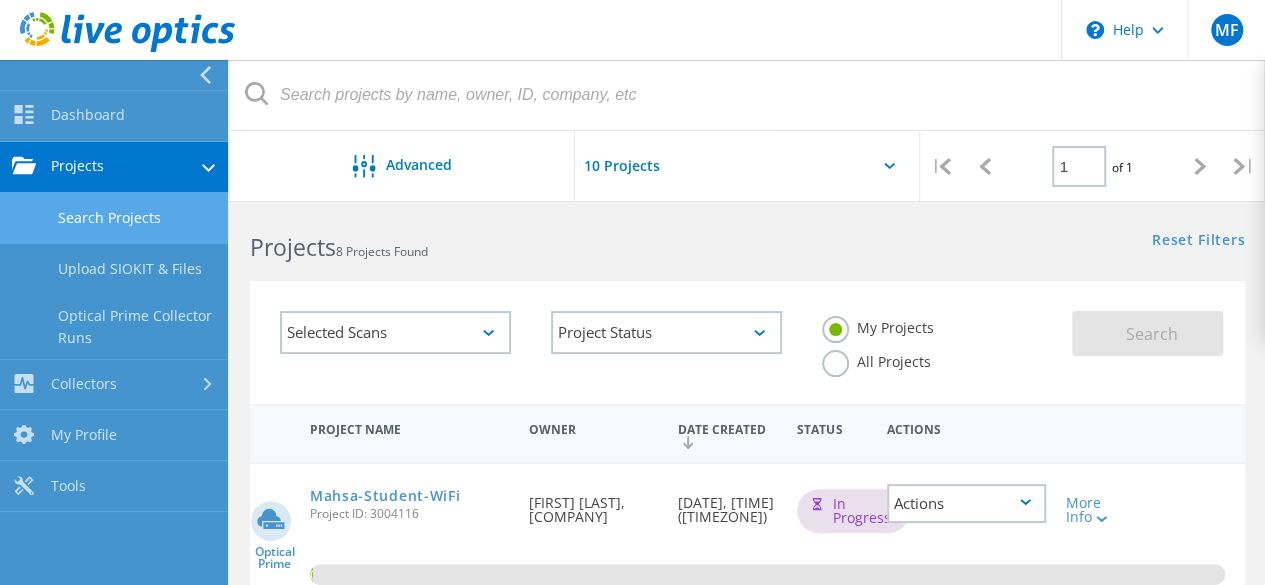 click on "Search Projects" at bounding box center [114, 218] 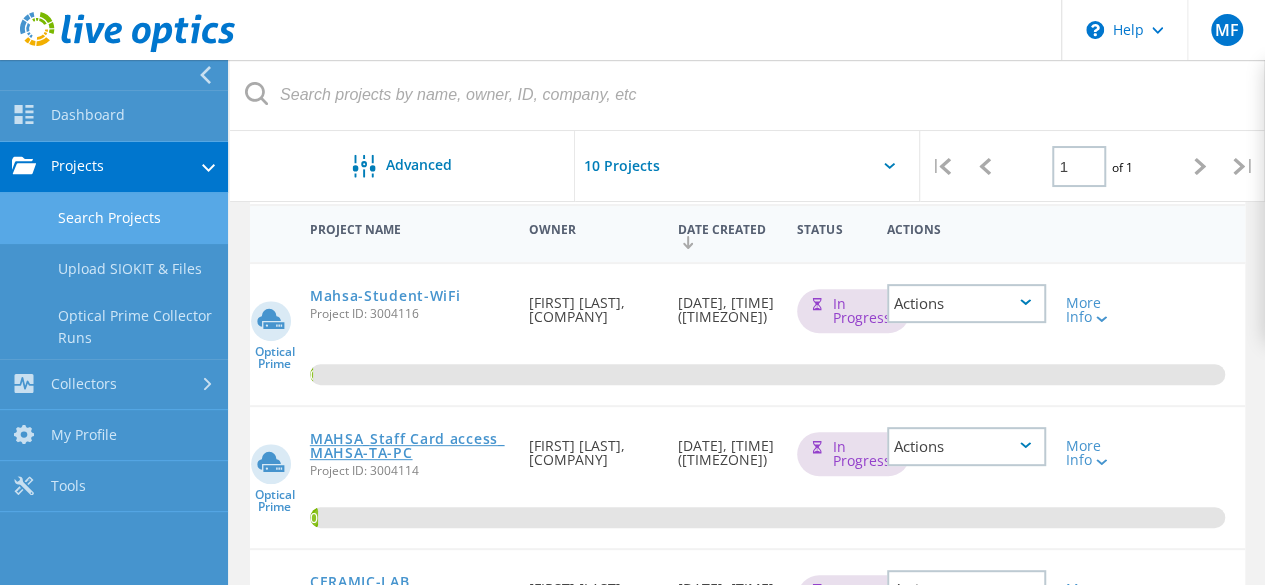 scroll, scrollTop: 312, scrollLeft: 0, axis: vertical 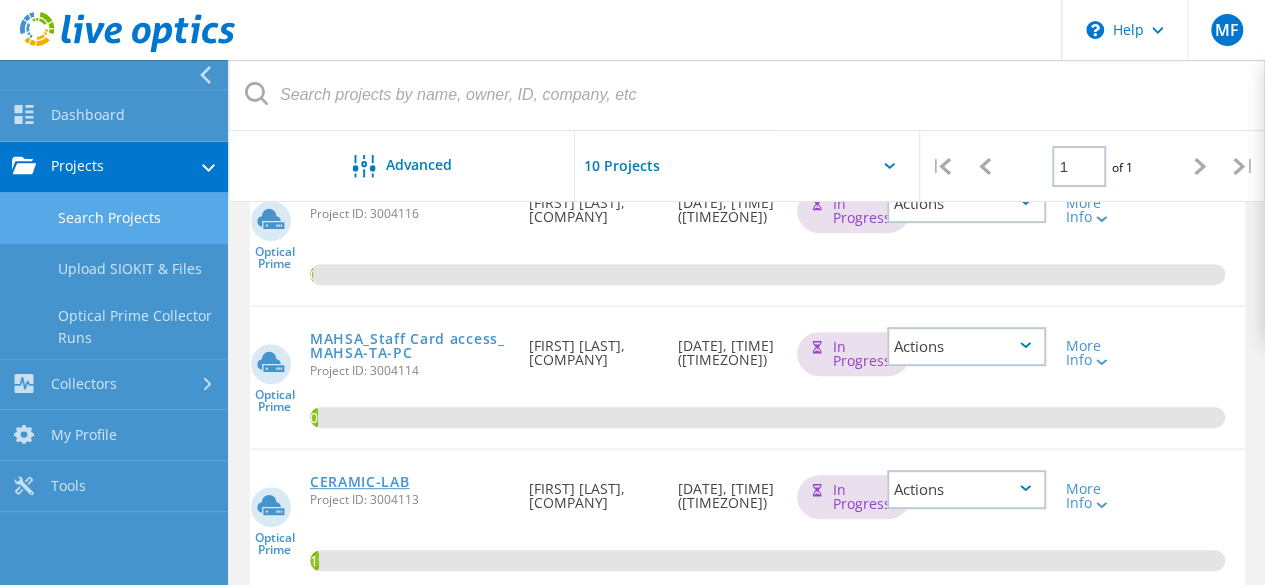 click on "CERAMIC-LAB" 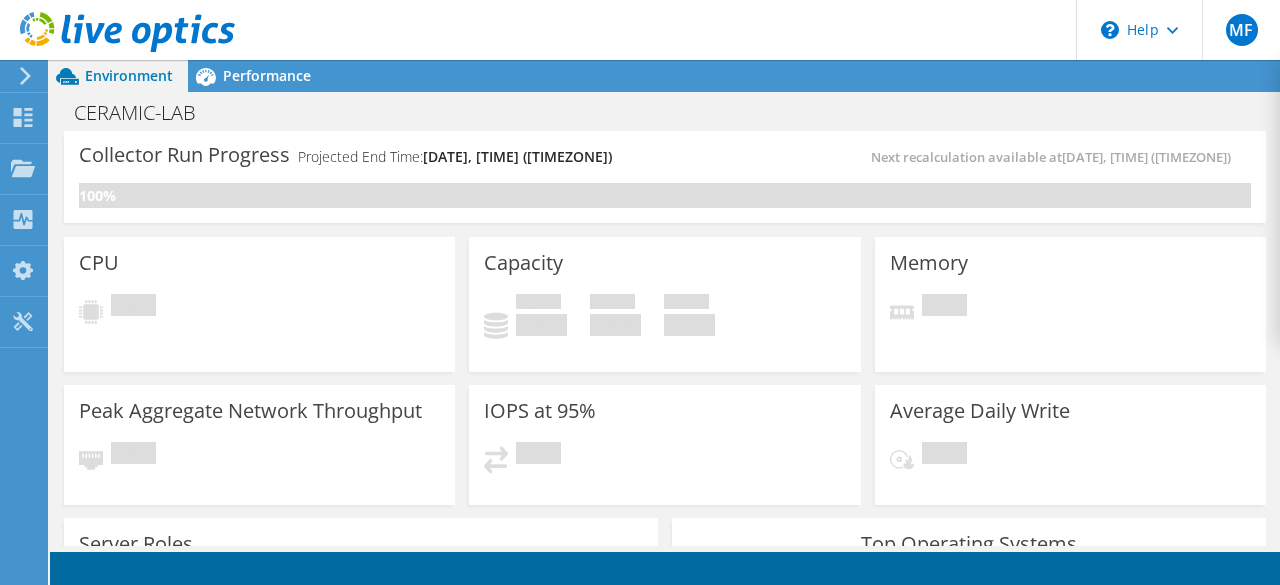 scroll, scrollTop: 0, scrollLeft: 0, axis: both 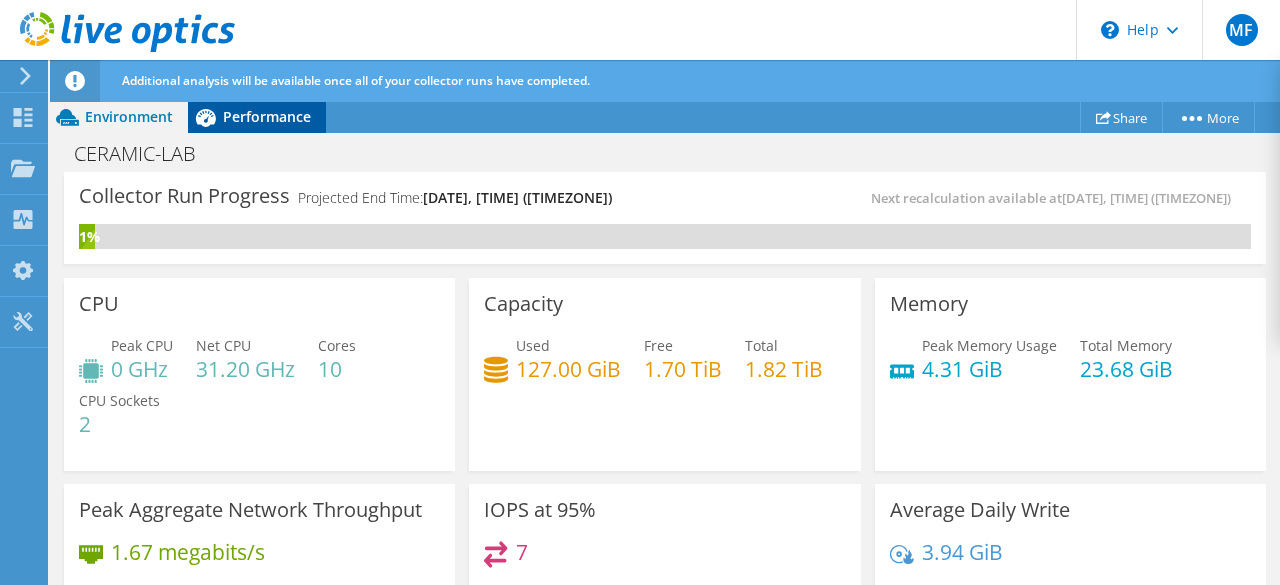 click on "Performance" at bounding box center (267, 116) 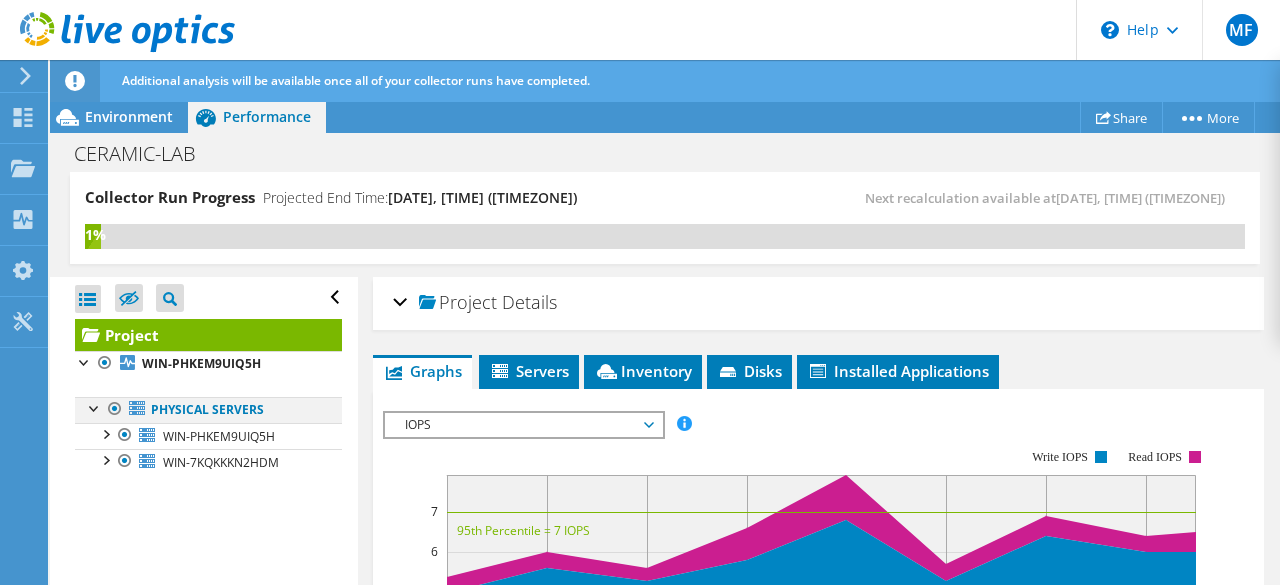 click at bounding box center [95, 407] 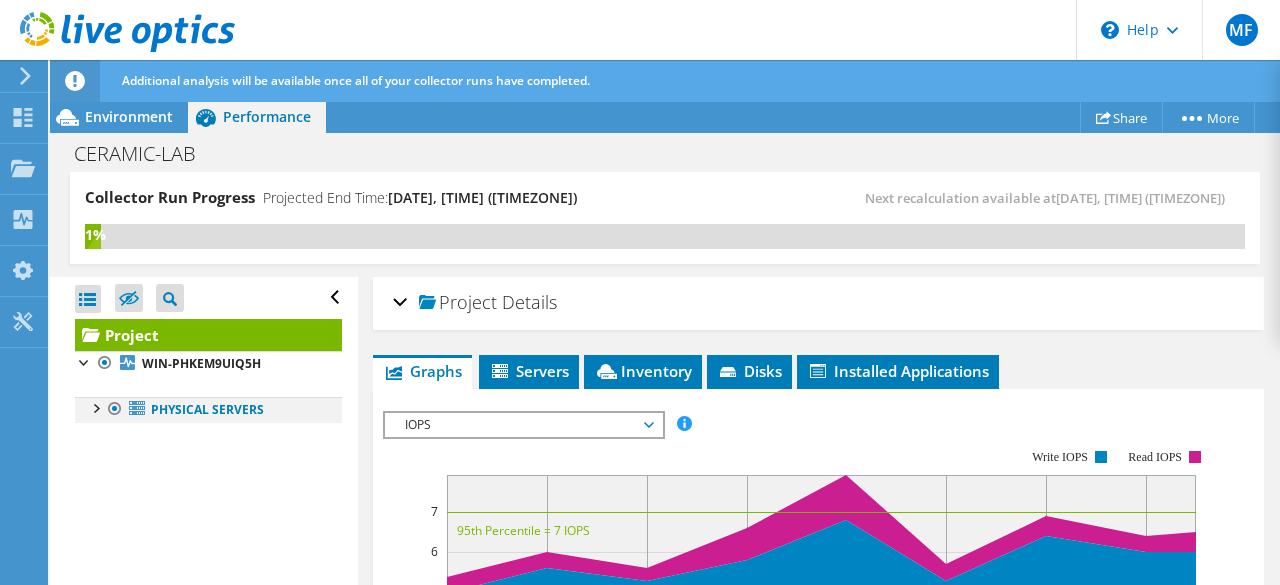 click at bounding box center (95, 407) 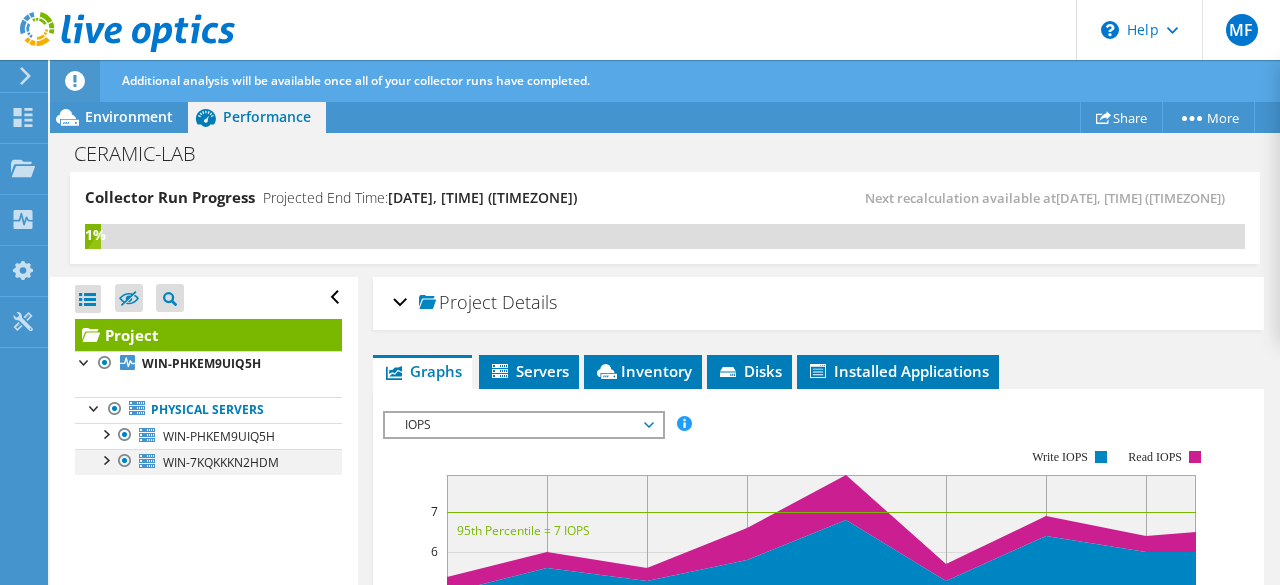 click at bounding box center (105, 459) 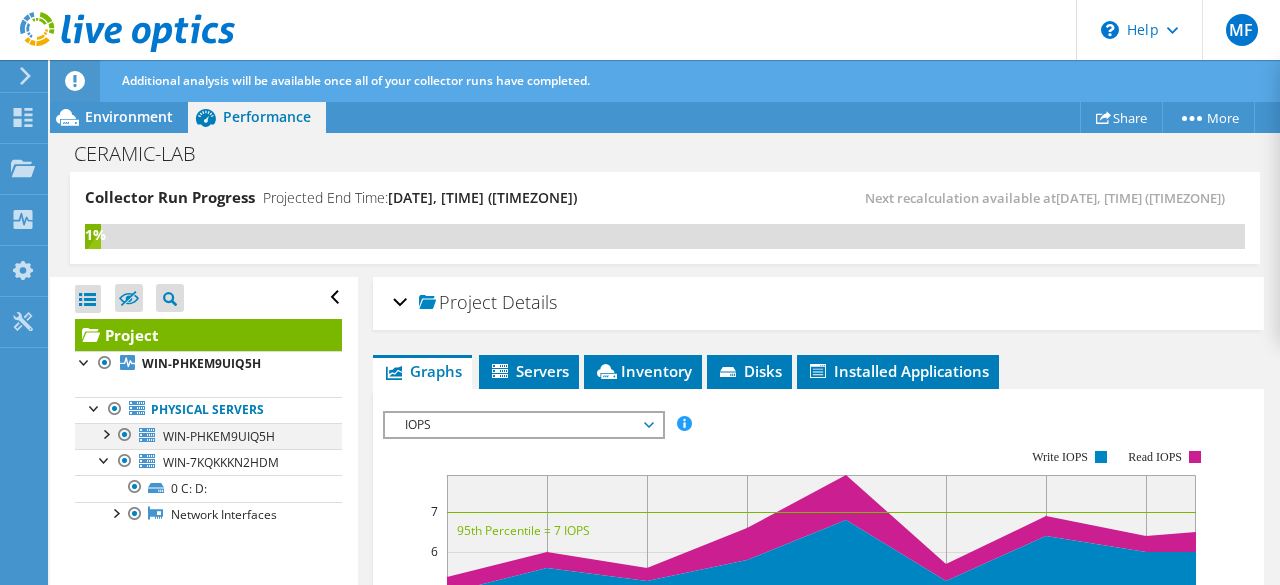 click at bounding box center [105, 433] 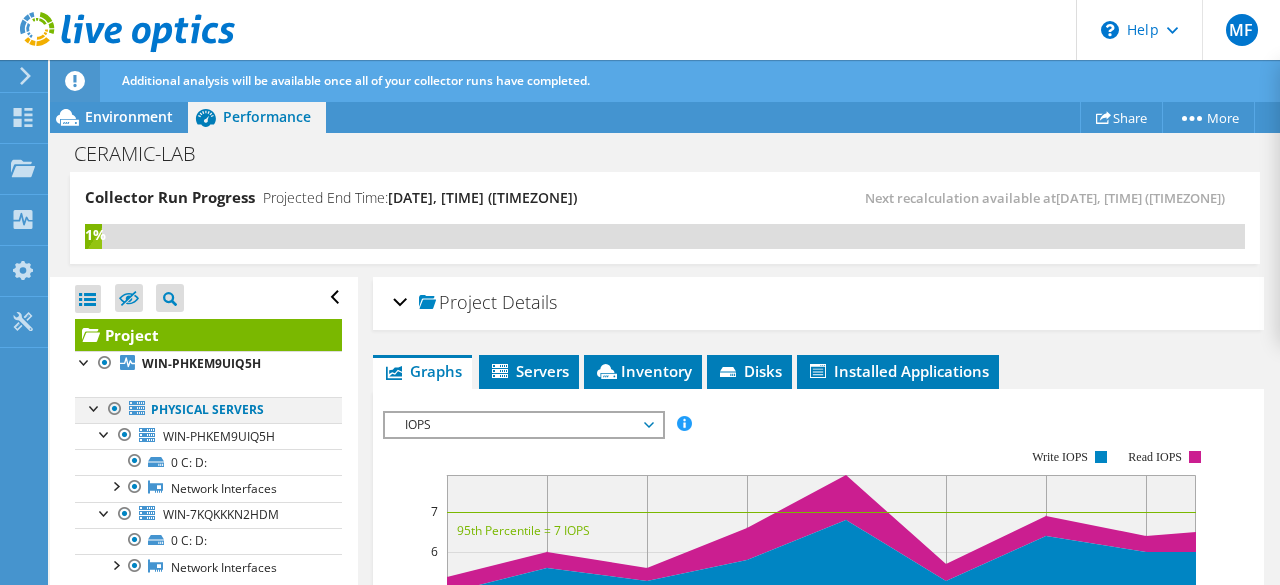 click at bounding box center (95, 407) 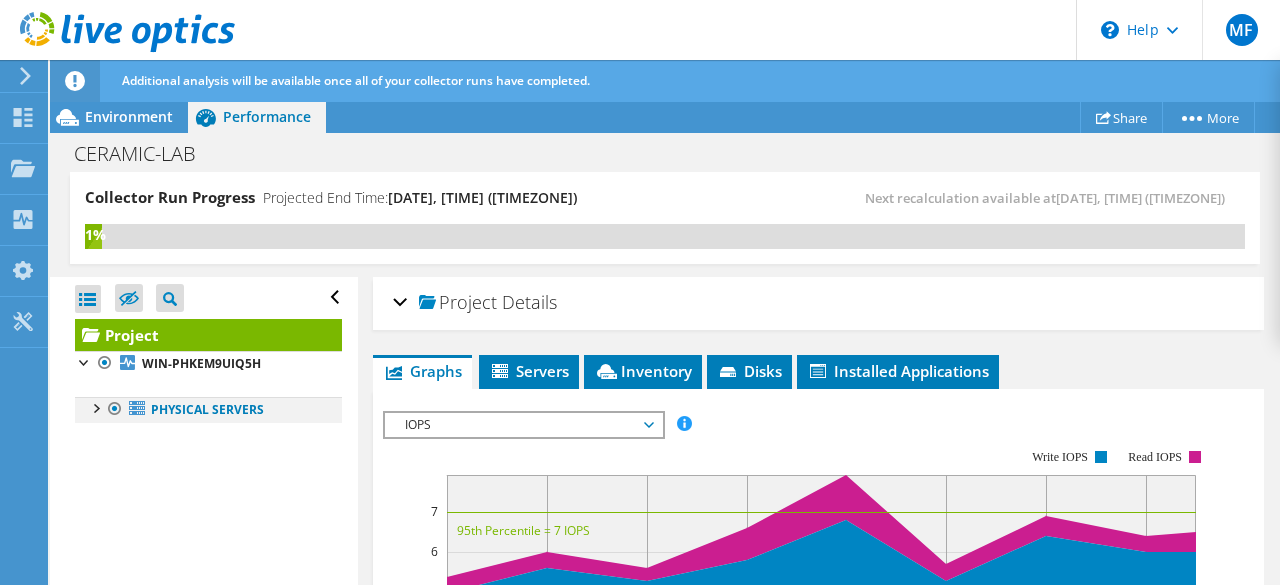 click at bounding box center [95, 407] 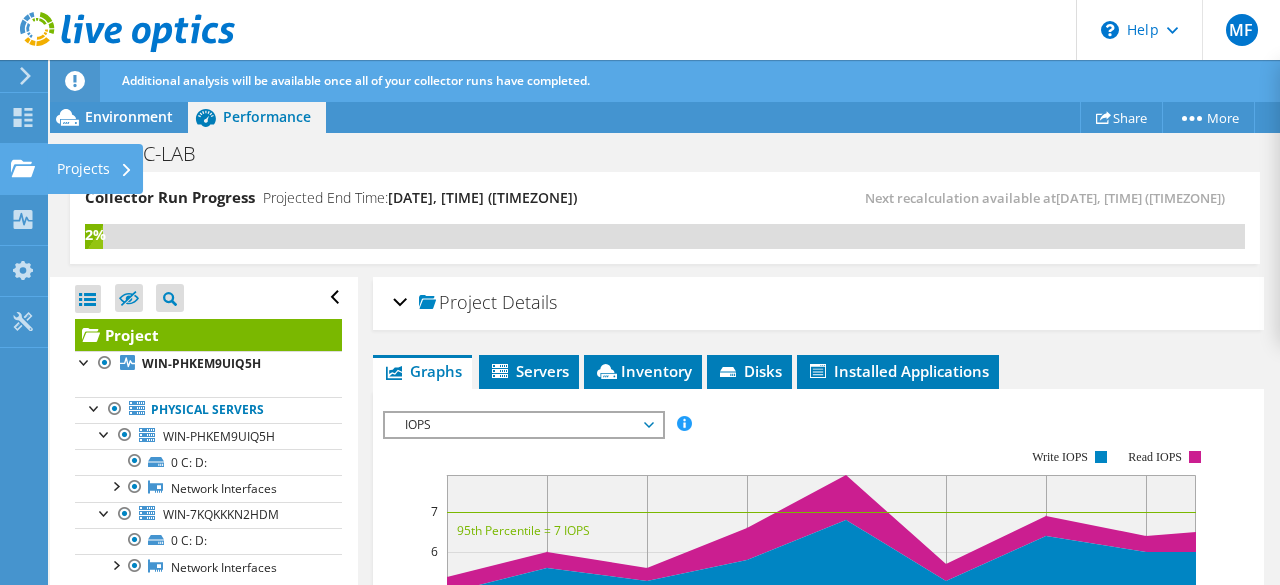 click on "Projects" at bounding box center (95, 169) 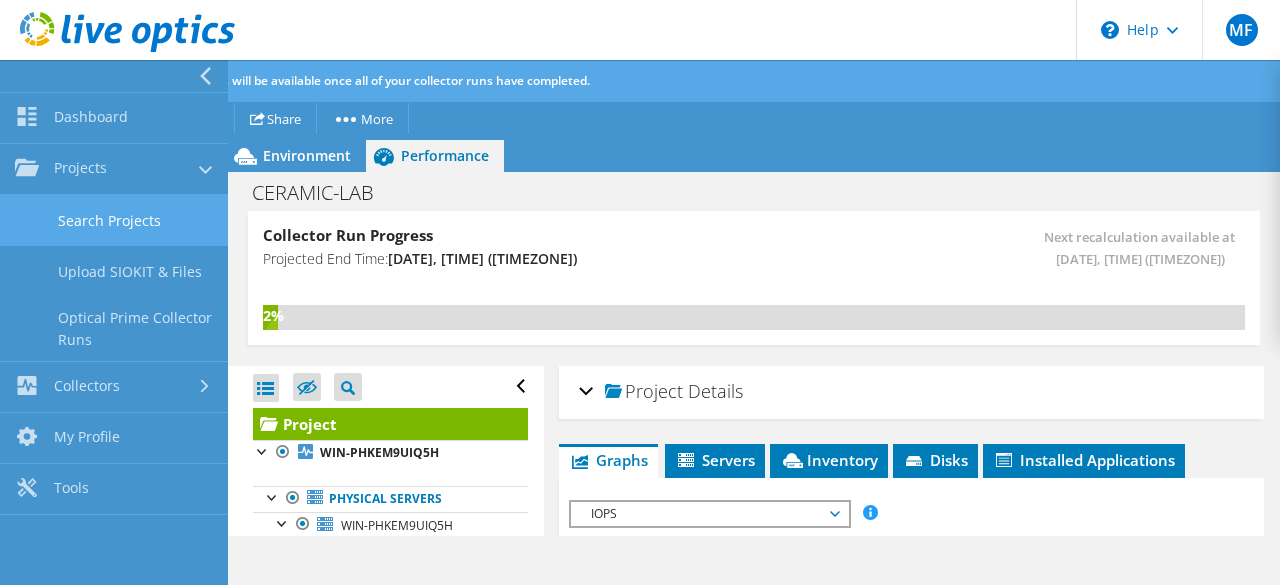 click on "Search Projects" at bounding box center [114, 220] 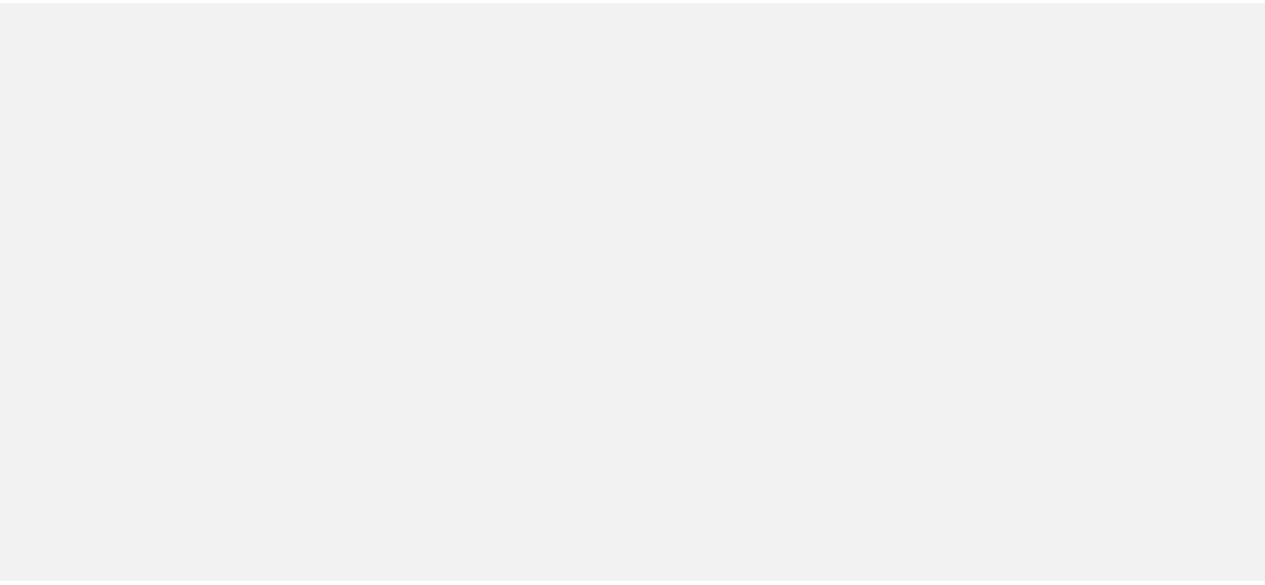 scroll, scrollTop: 0, scrollLeft: 0, axis: both 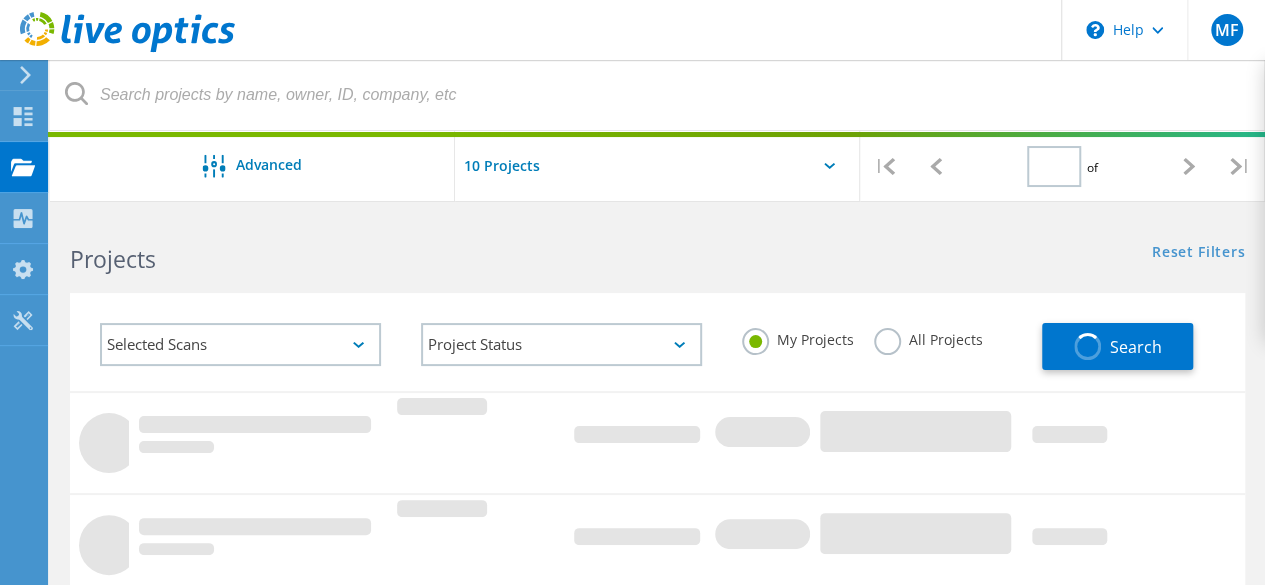 type on "1" 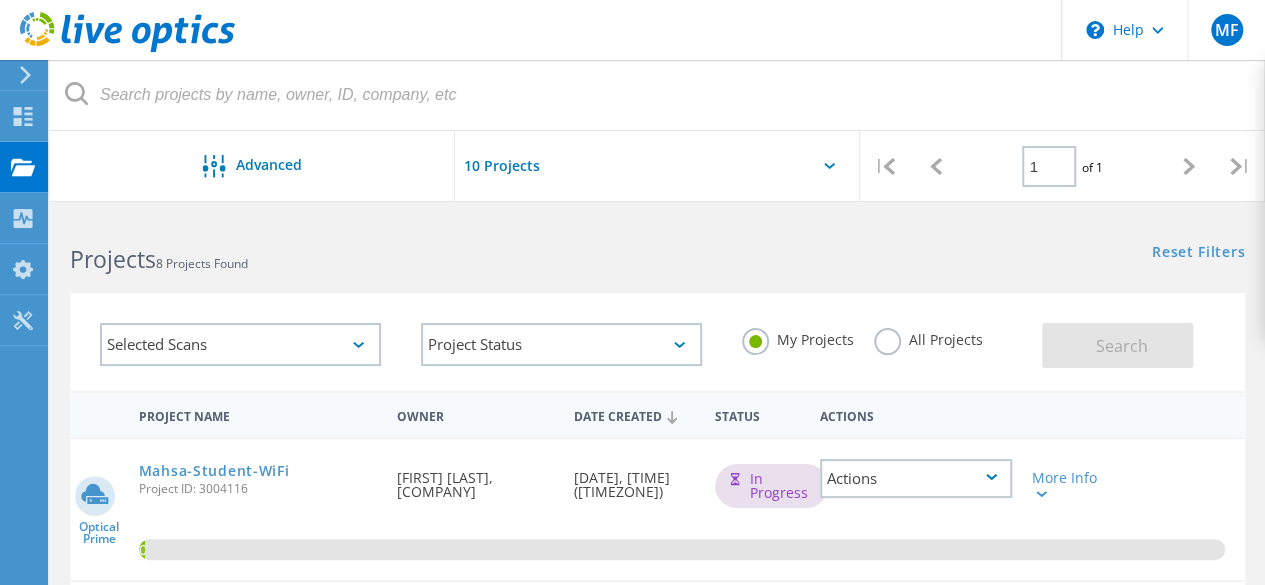 click on "Dashboard   Dashboard   Projects   Projects   Collectors   Collectors   My Profile   My Profile   Tools   Tools" at bounding box center [-66, 322] 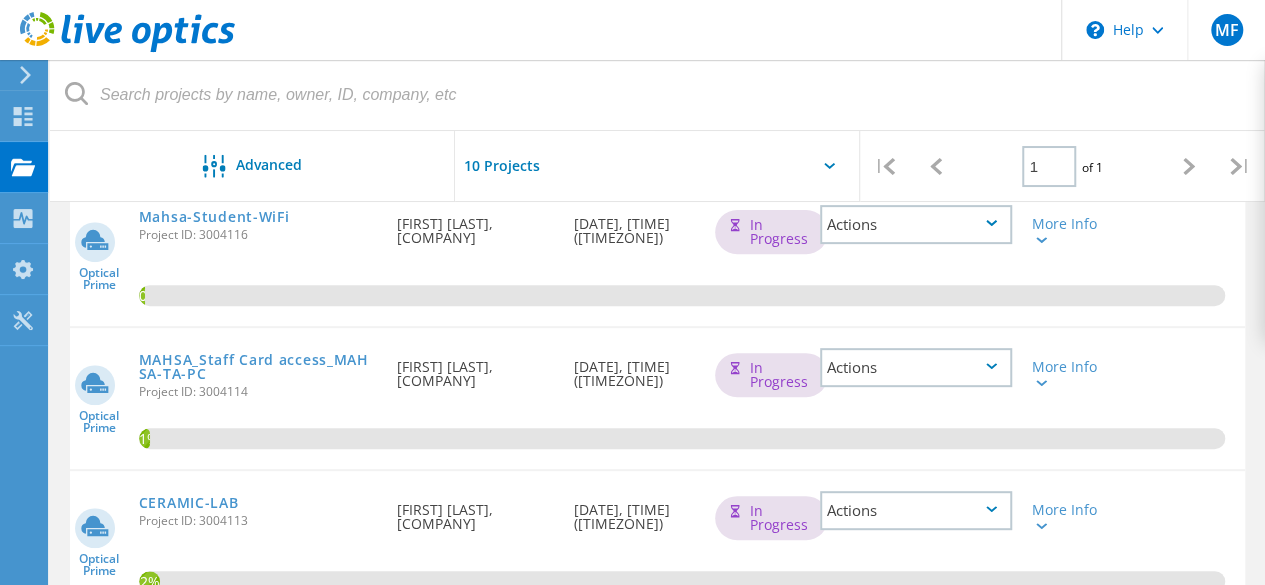 scroll, scrollTop: 400, scrollLeft: 0, axis: vertical 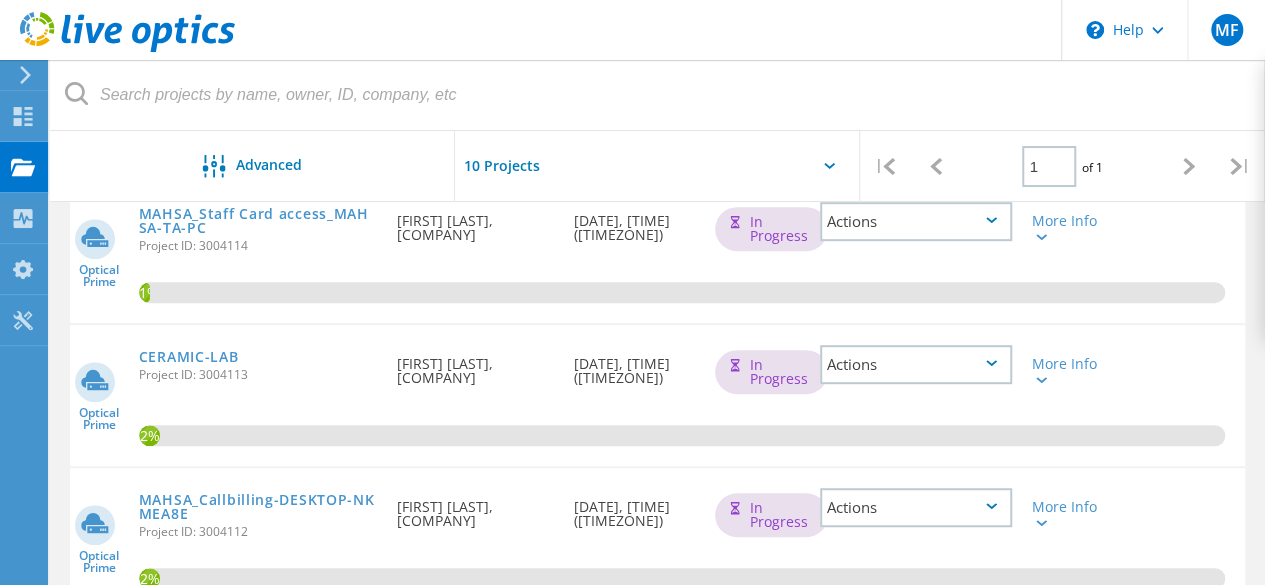 click 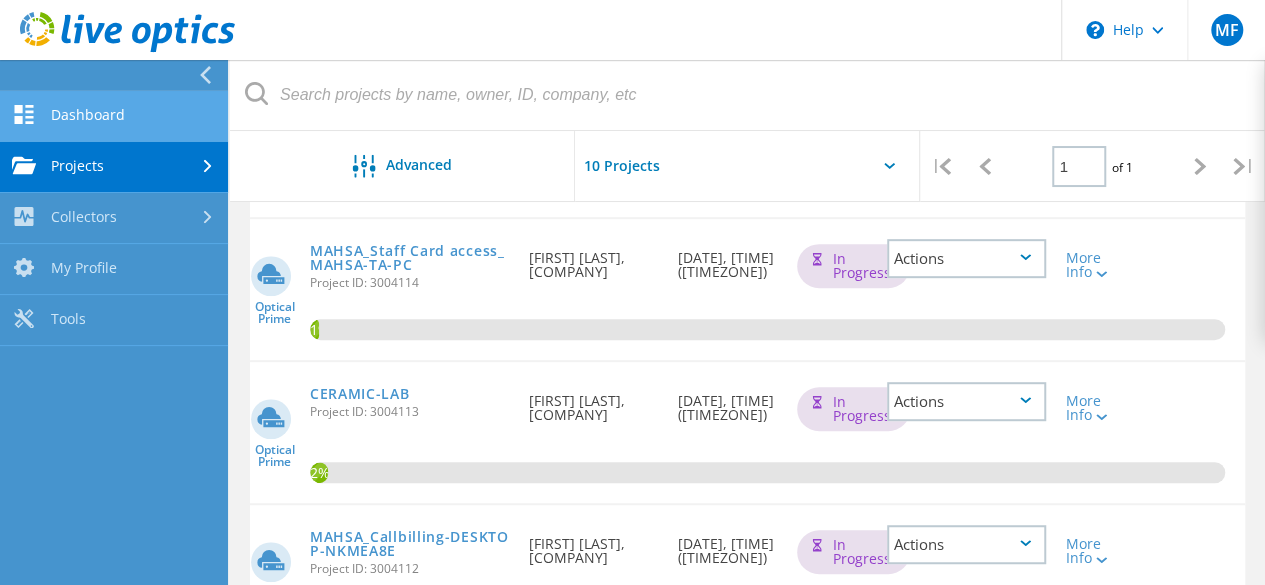 click on "Dashboard" at bounding box center [114, 116] 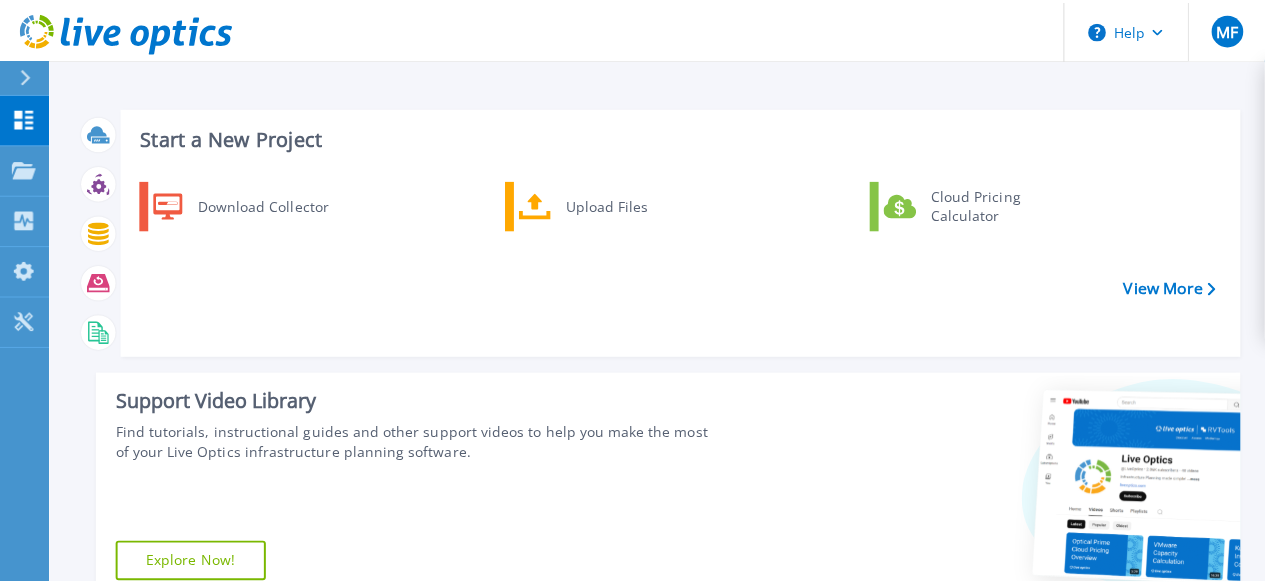 scroll, scrollTop: 0, scrollLeft: 0, axis: both 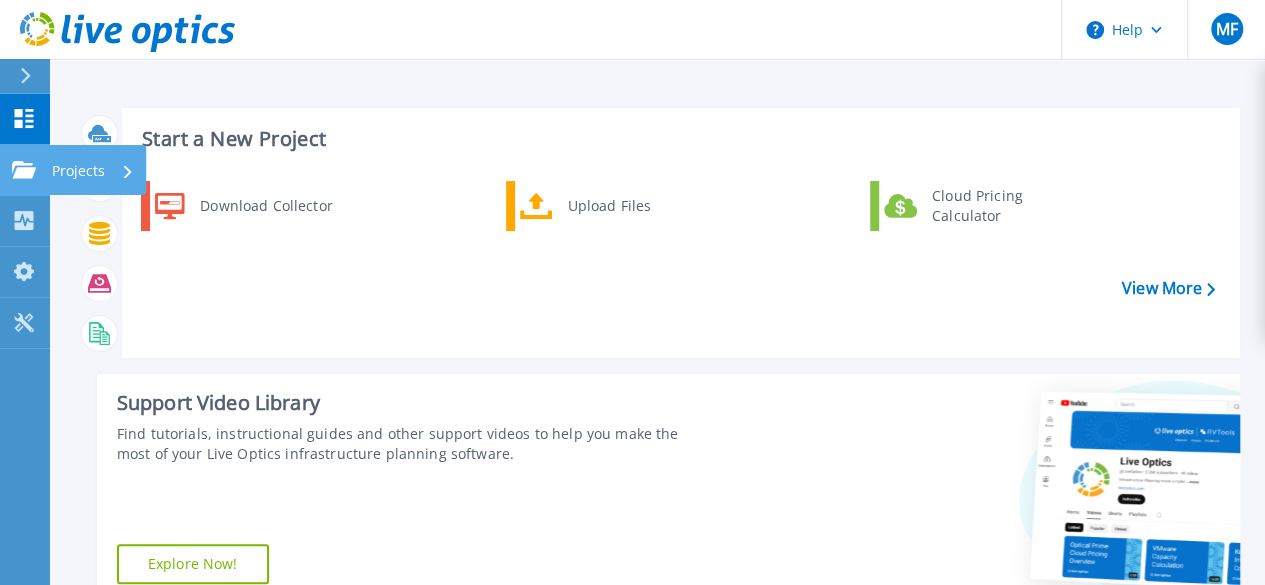 click on "Projects" at bounding box center [78, 171] 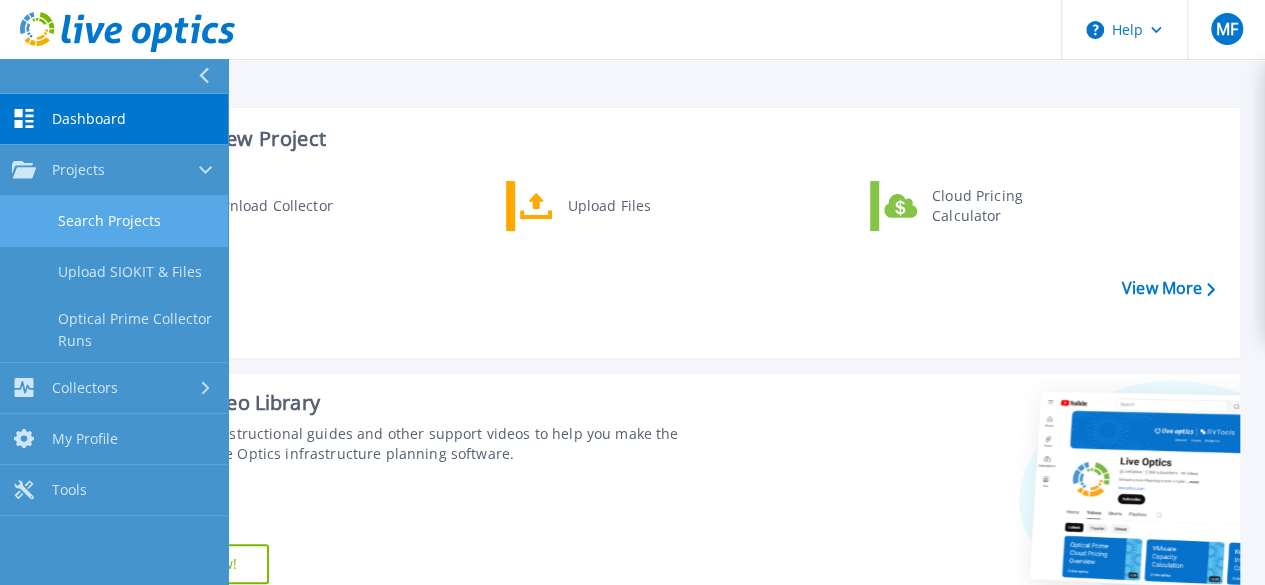click on "Search Projects" at bounding box center (114, 221) 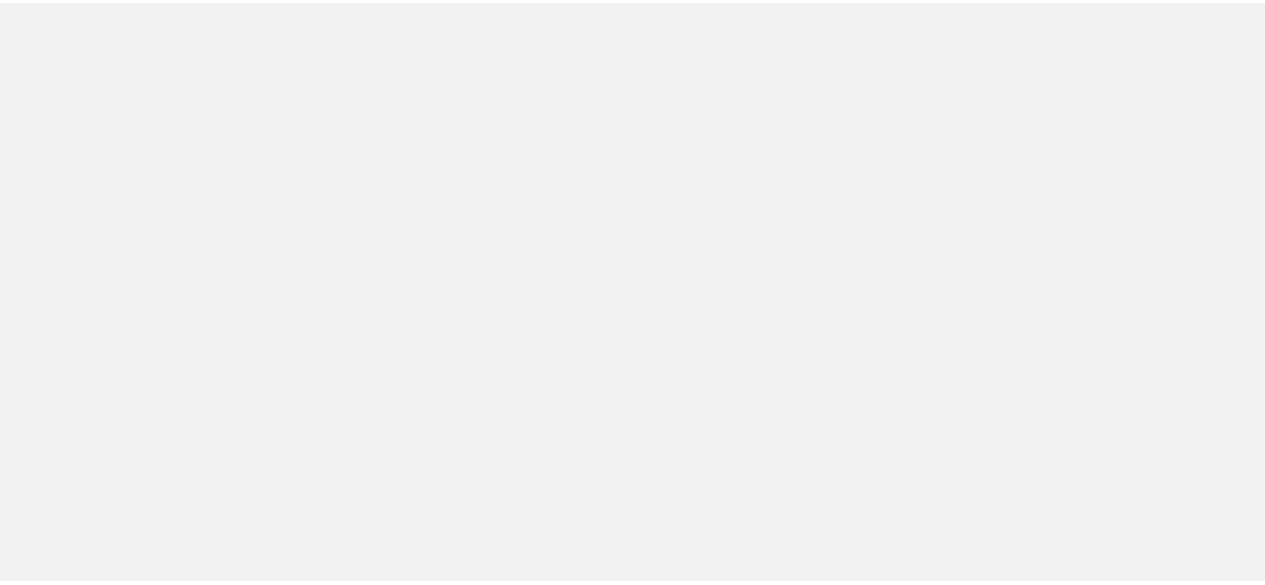 scroll, scrollTop: 0, scrollLeft: 0, axis: both 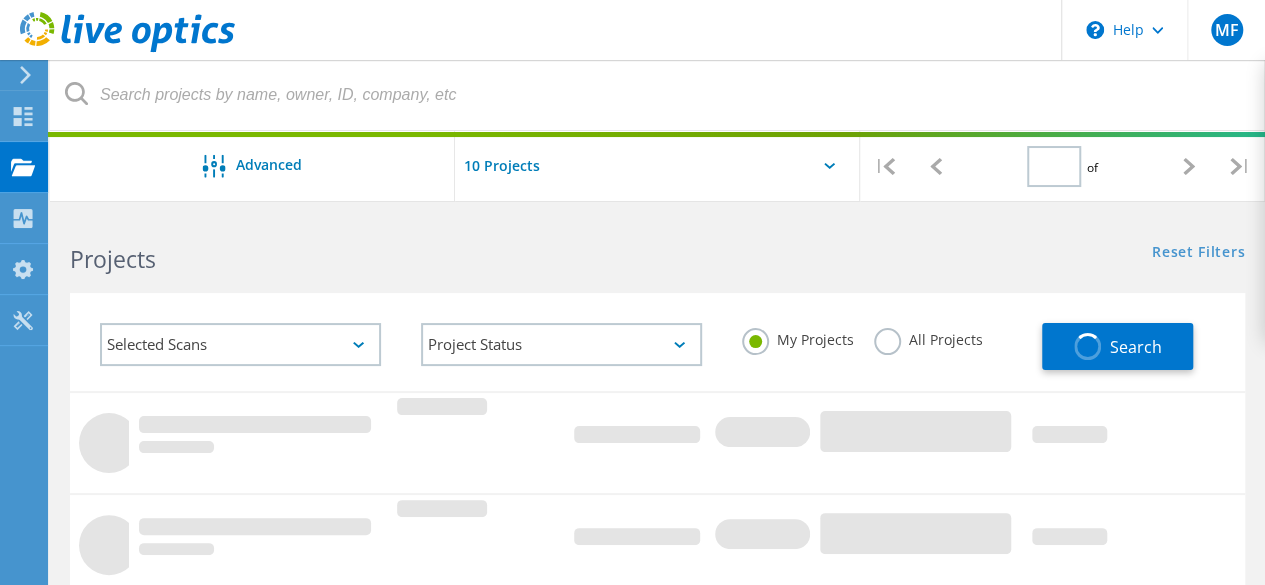 type on "1" 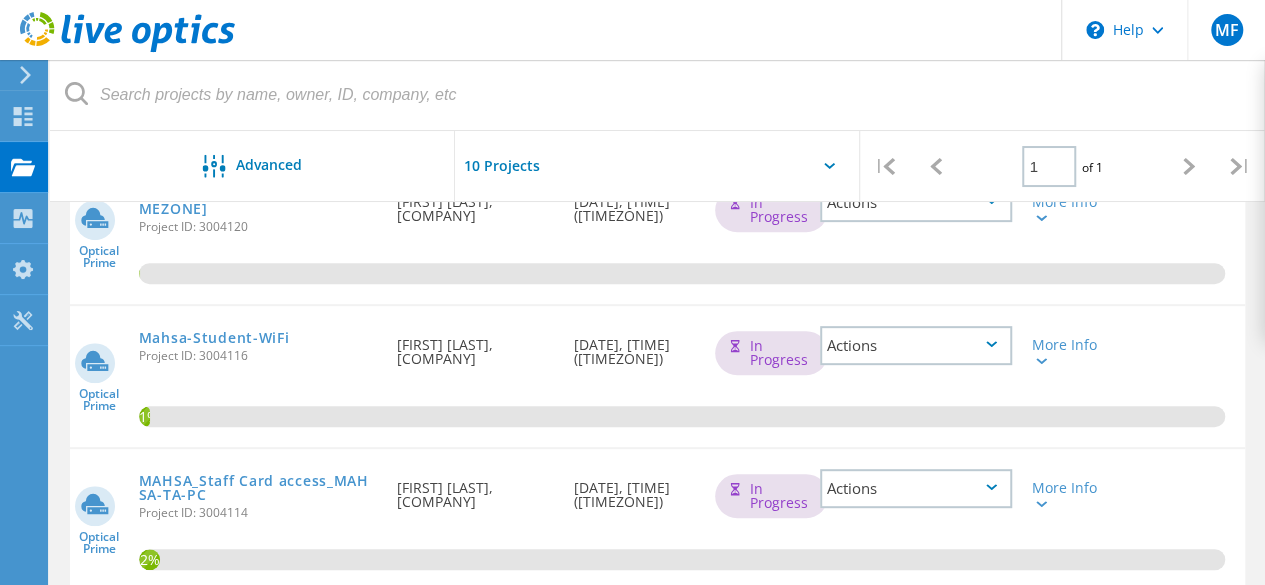 scroll, scrollTop: 100, scrollLeft: 0, axis: vertical 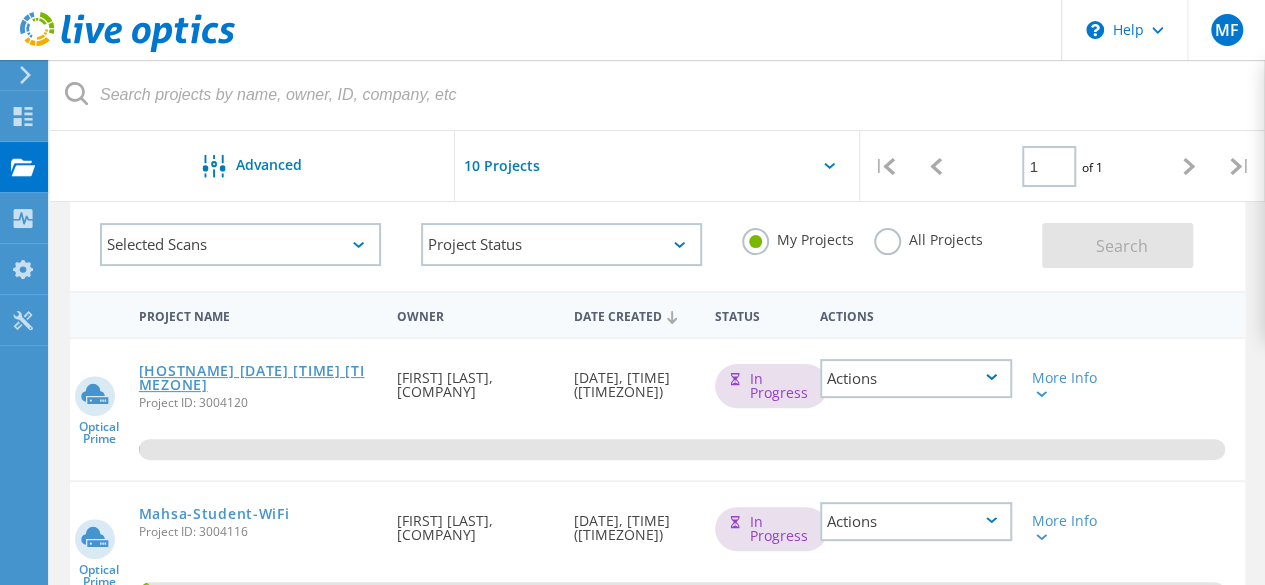 click on "[HOSTNAME] [DATE] [TIME] [TIMEZONE]" 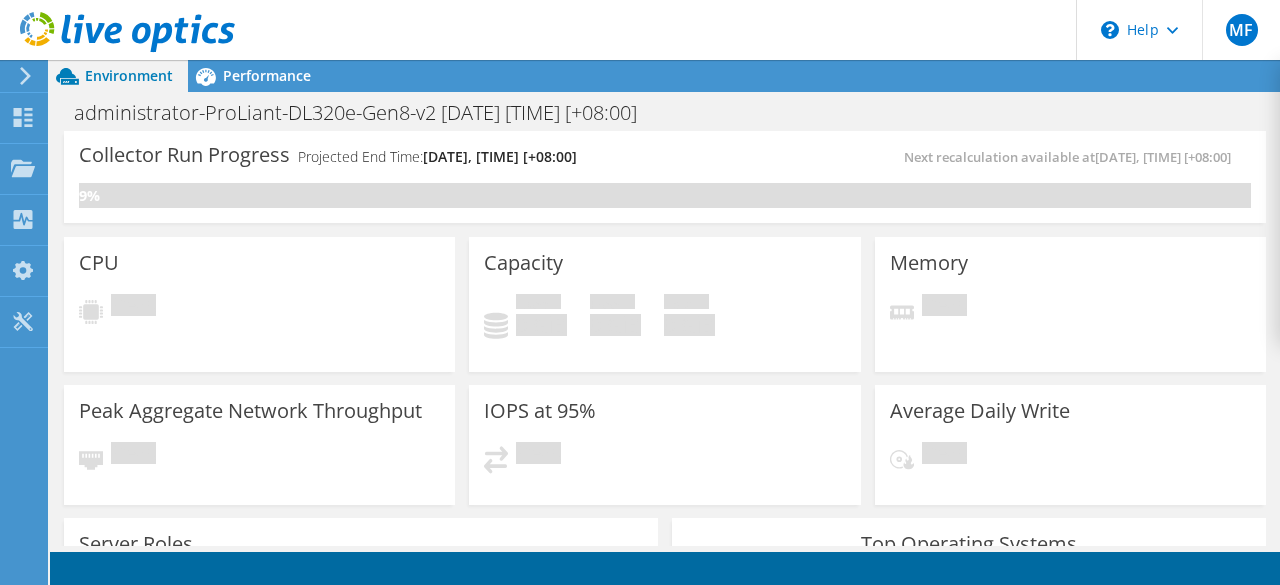 scroll, scrollTop: 0, scrollLeft: 0, axis: both 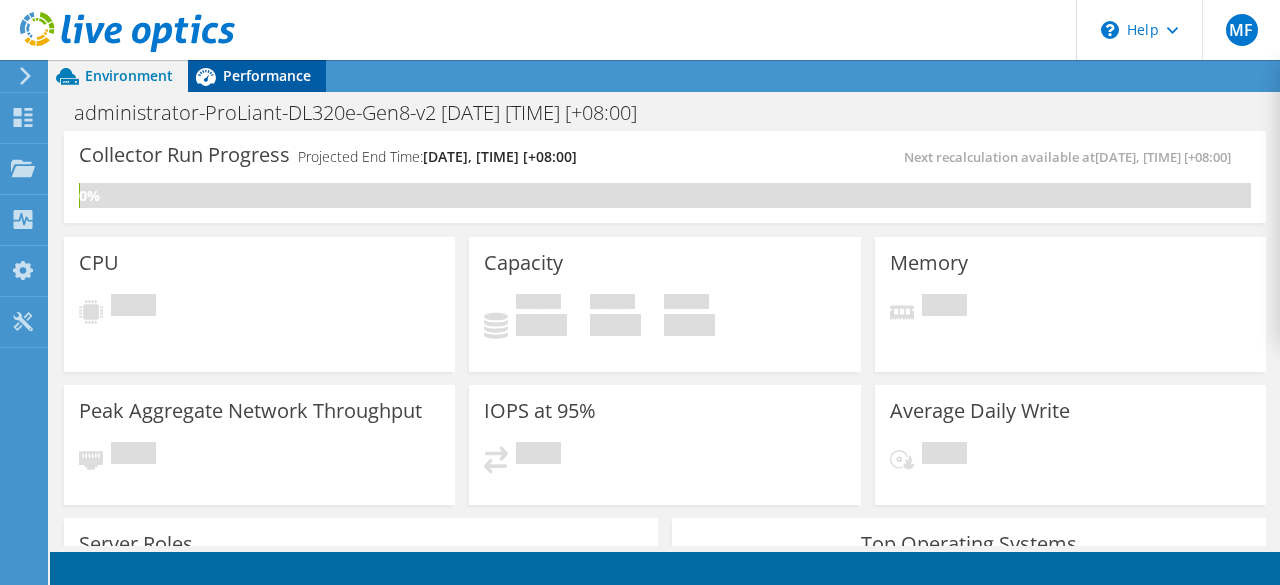 click on "Performance" at bounding box center [267, 75] 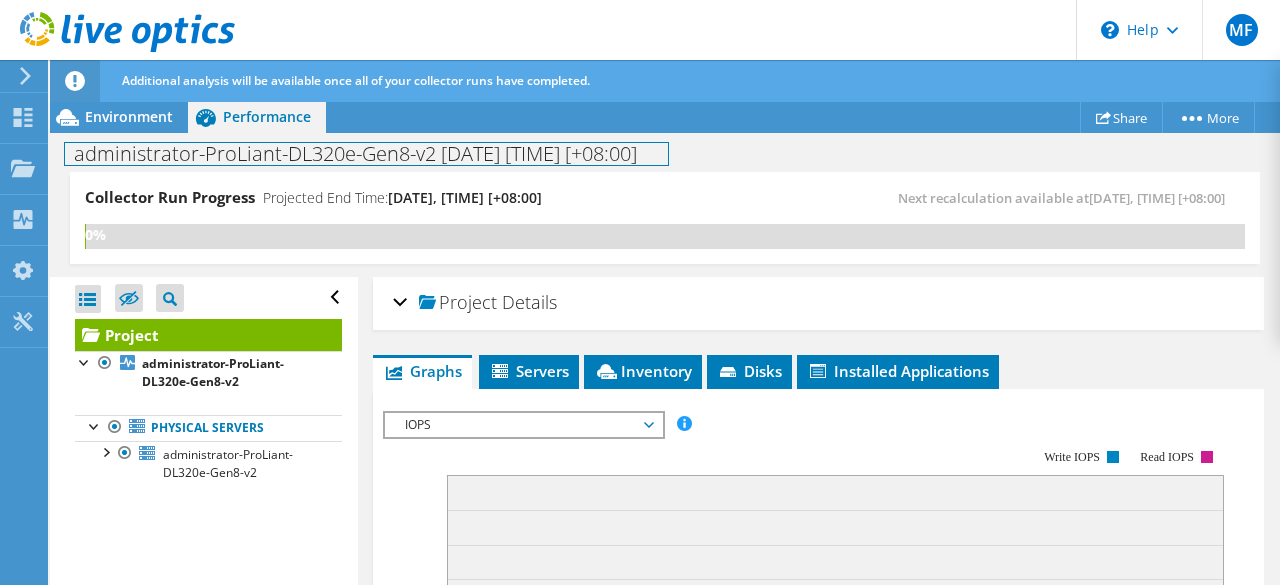 click on "administrator-ProLiant-DL320e-Gen8-v2 2025-08-06 10:43 +08:00" at bounding box center [366, 154] 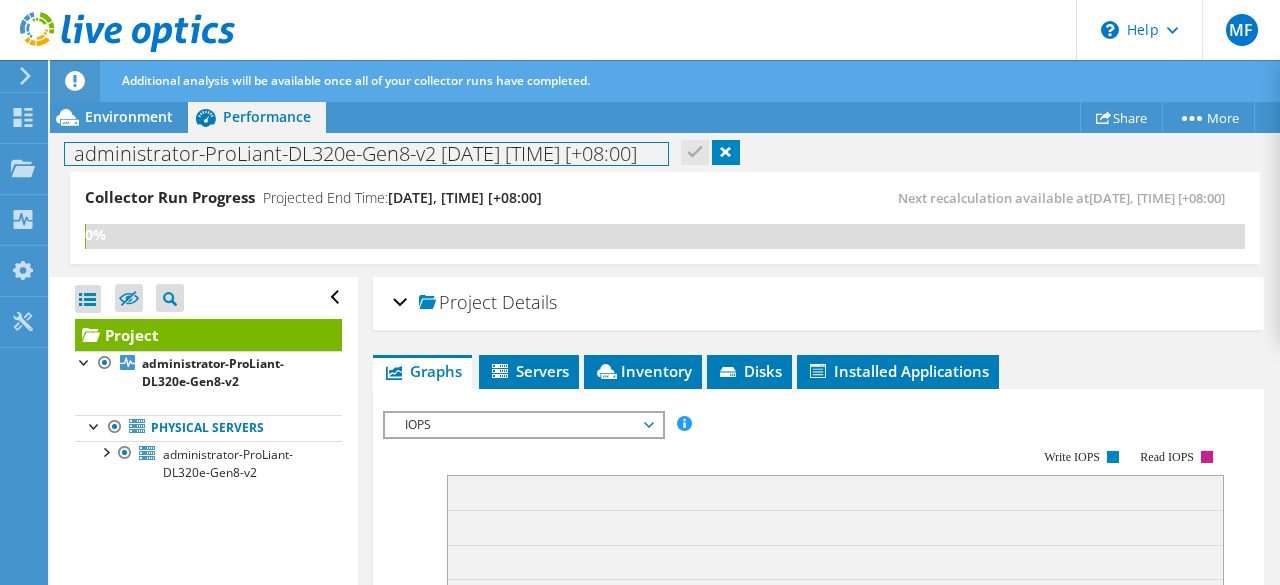 click on "administrator-ProLiant-DL320e-Gen8-v2 2025-08-06 10:43 +08:00" at bounding box center [366, 154] 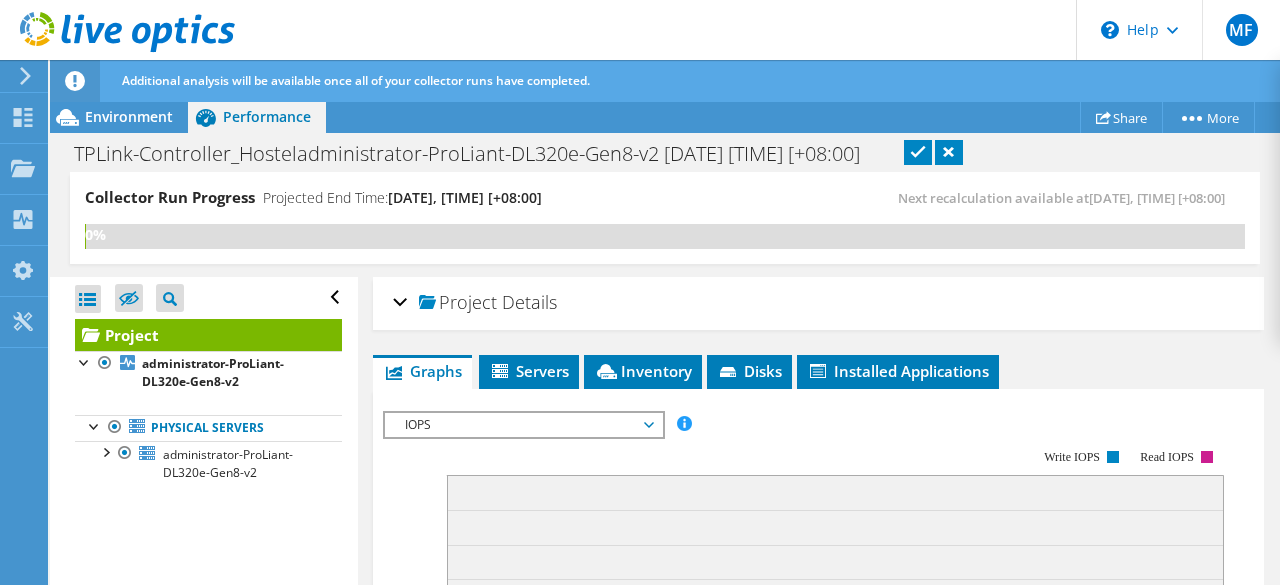 click at bounding box center (918, 152) 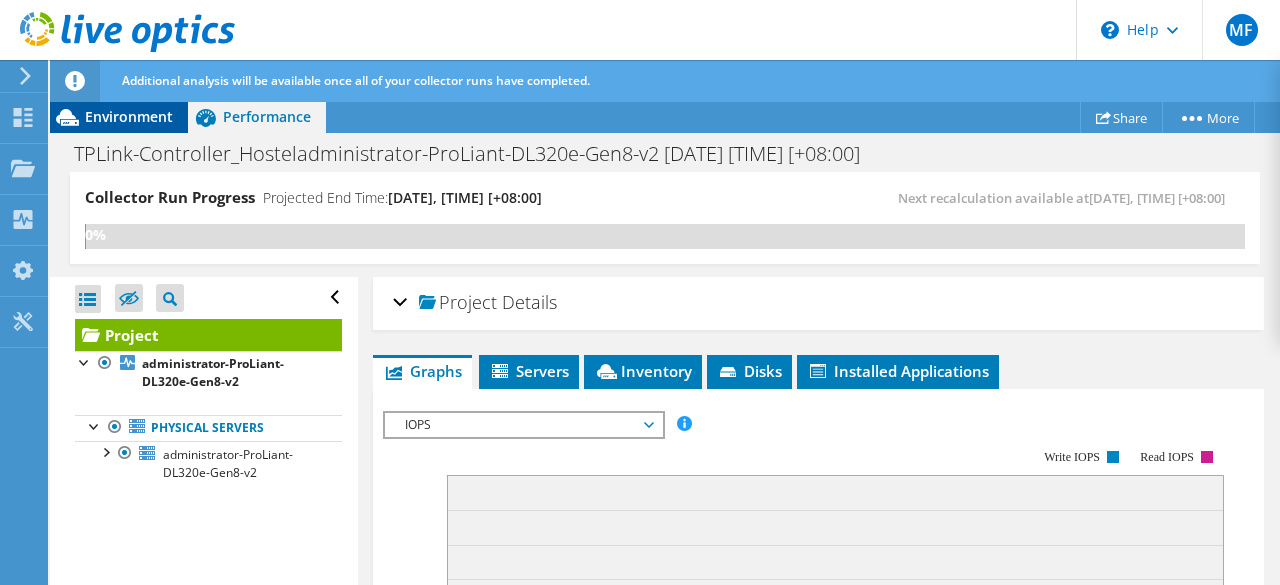 click on "Environment" at bounding box center (119, 117) 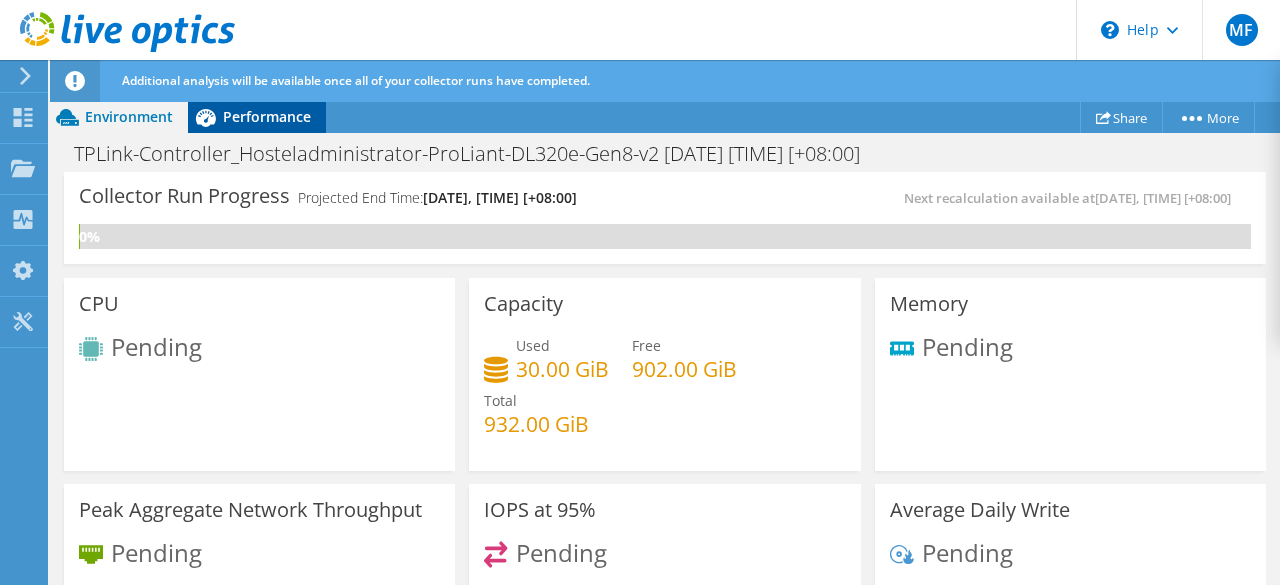 click on "Performance" at bounding box center (267, 116) 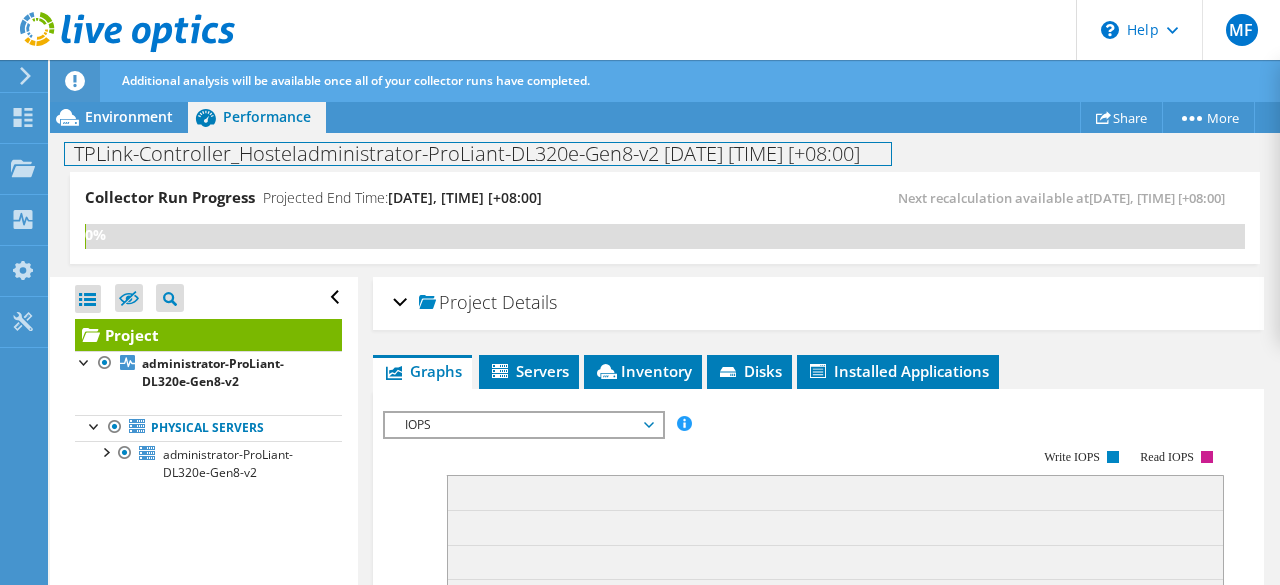 click on "TPLink-Controller_Hosteladministrator-ProLiant-DL320e-Gen8-v2 2025-08-06 10:43 +08:00
Print" at bounding box center (665, 153) 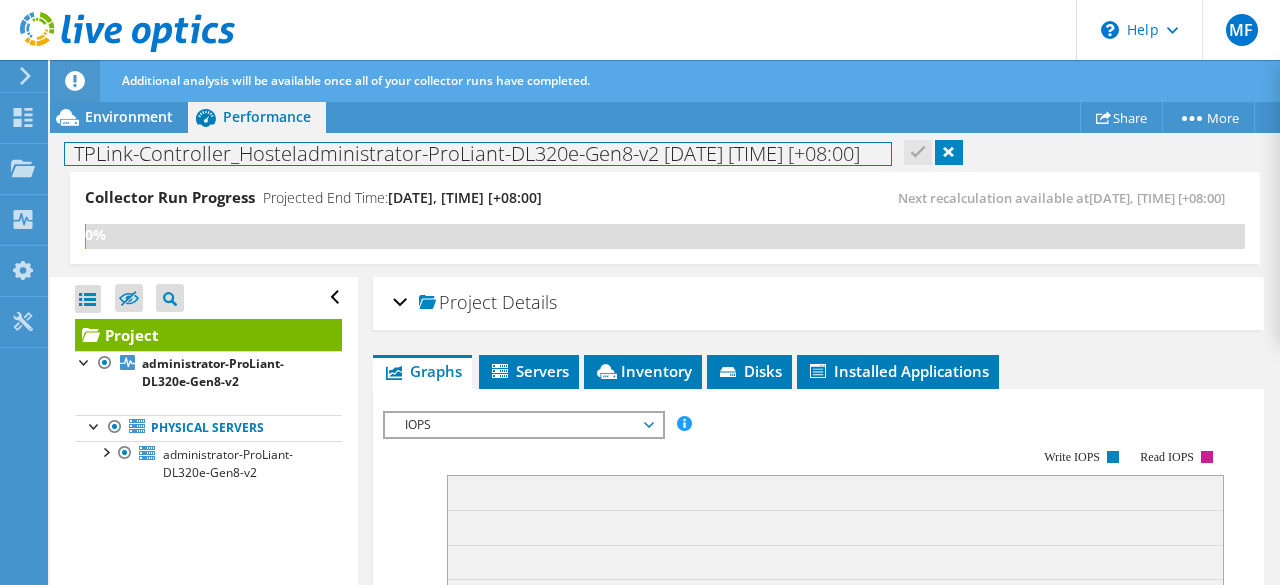 click on "TPLink-Controller_Hosteladministrator-ProLiant-DL320e-Gen8-v2 2025-08-06 10:43 +08:00" at bounding box center (478, 154) 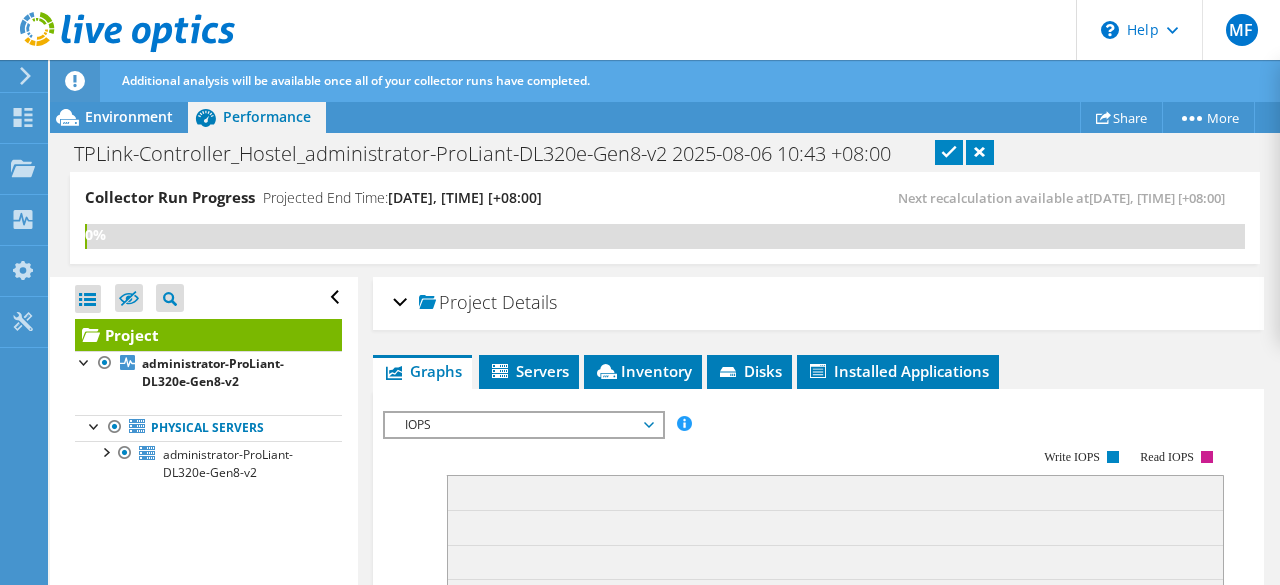click at bounding box center (949, 152) 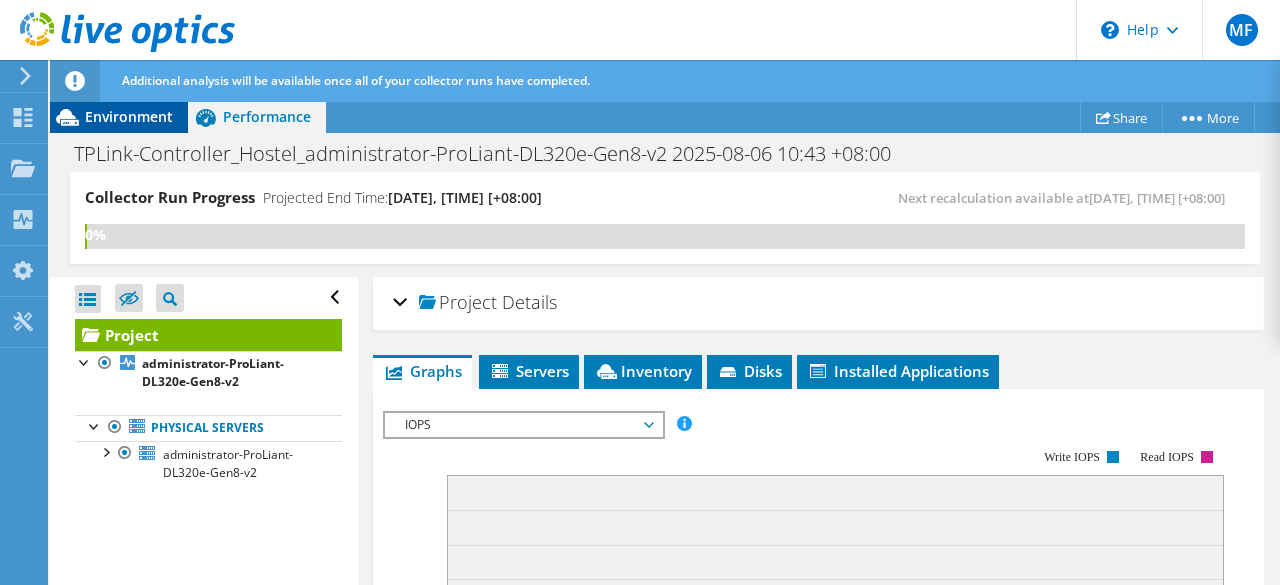 click 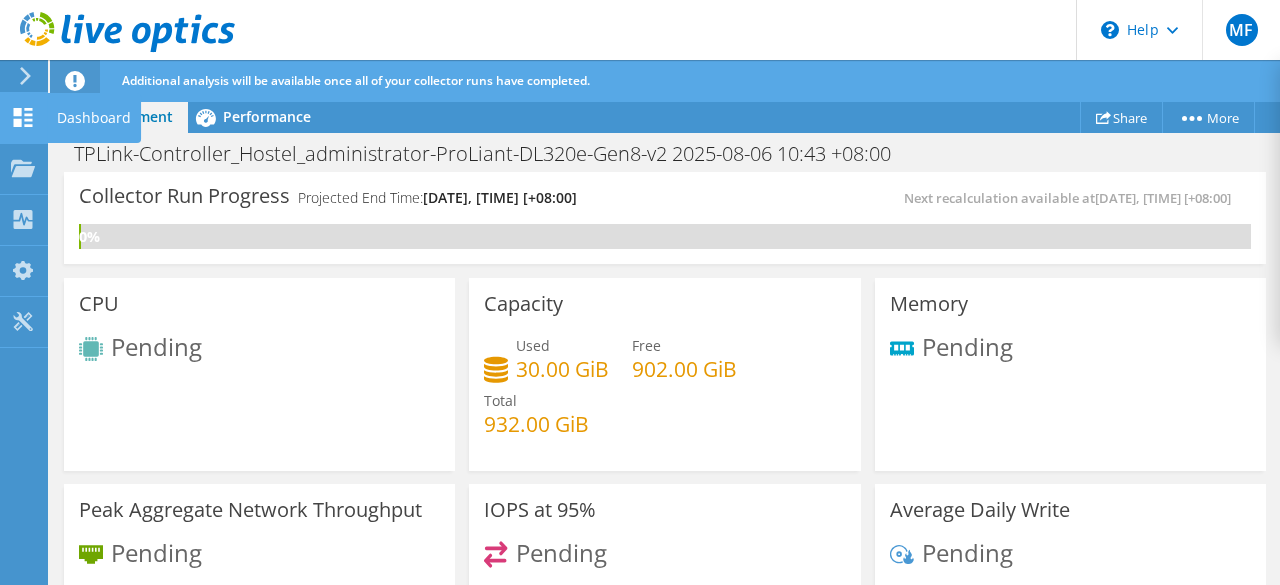 click 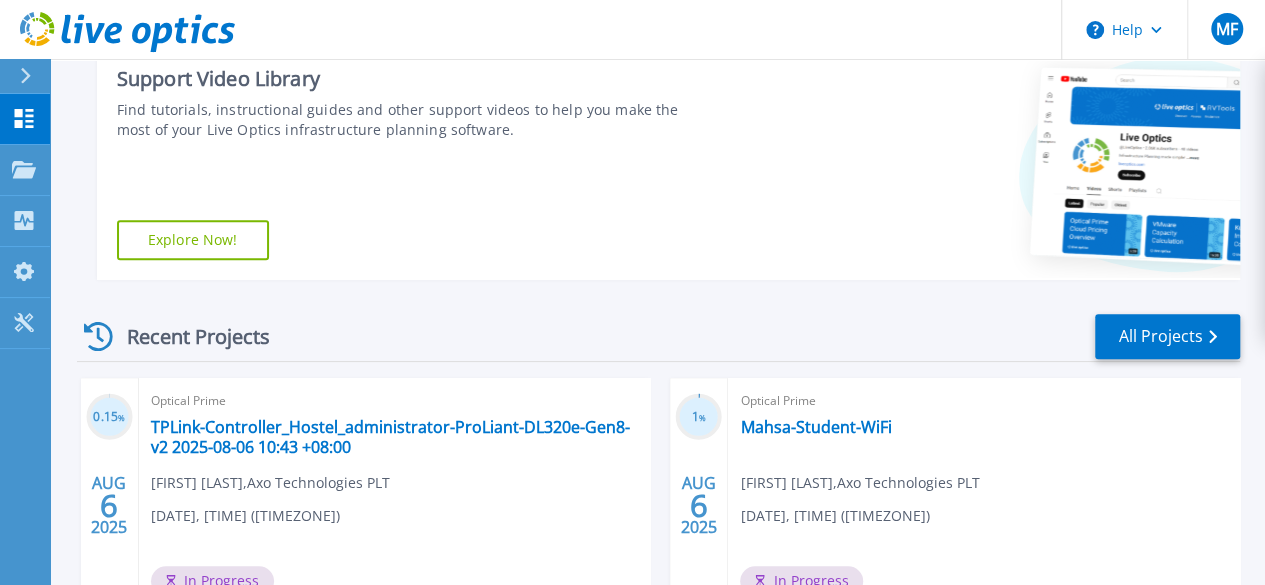 scroll, scrollTop: 400, scrollLeft: 0, axis: vertical 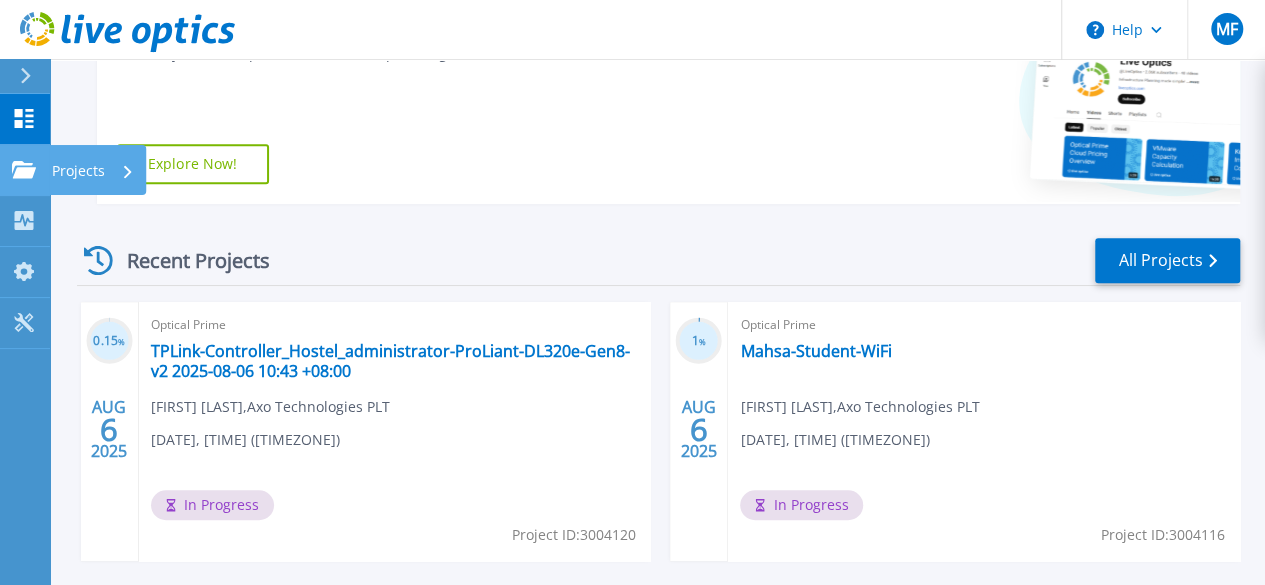 click on "Projects" at bounding box center [78, 171] 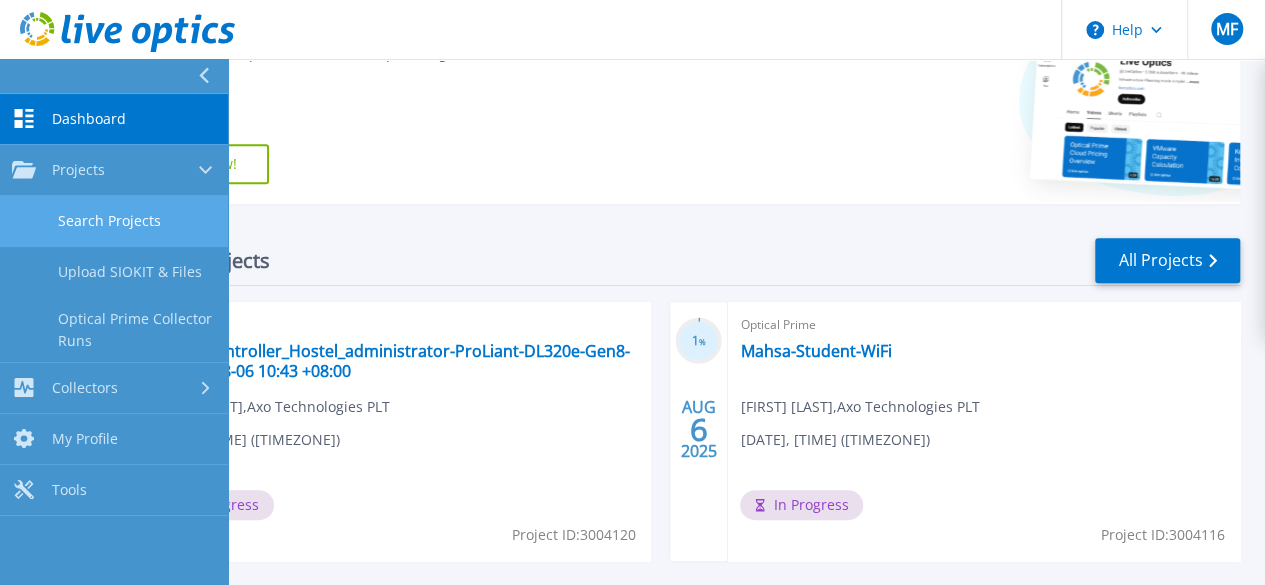 click on "Search Projects" at bounding box center (114, 221) 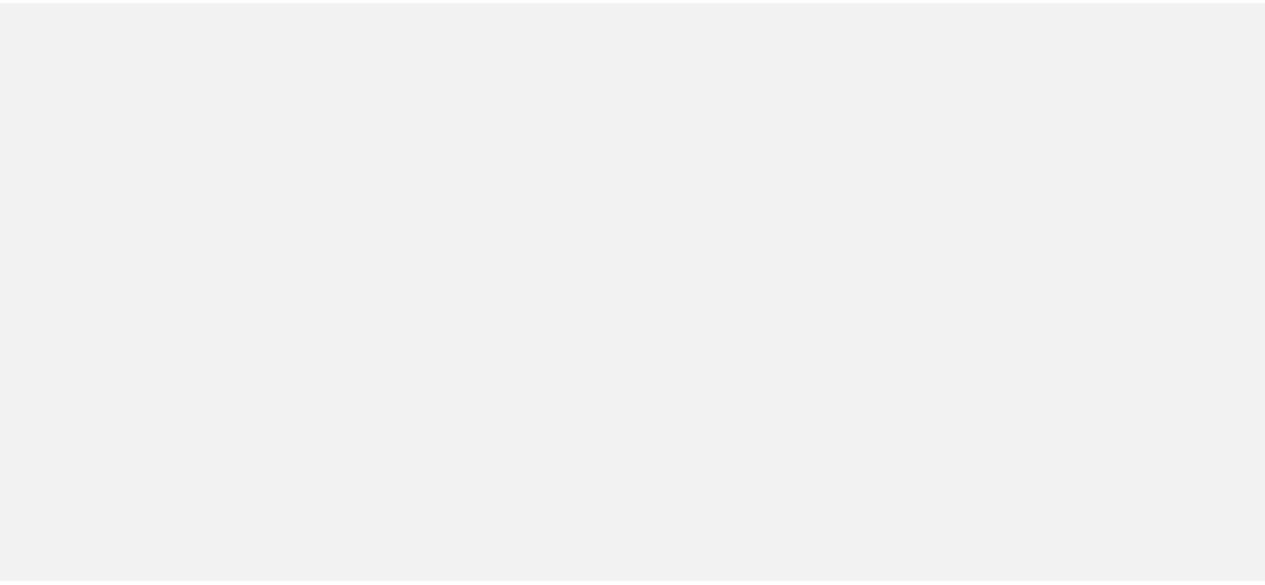 scroll, scrollTop: 0, scrollLeft: 0, axis: both 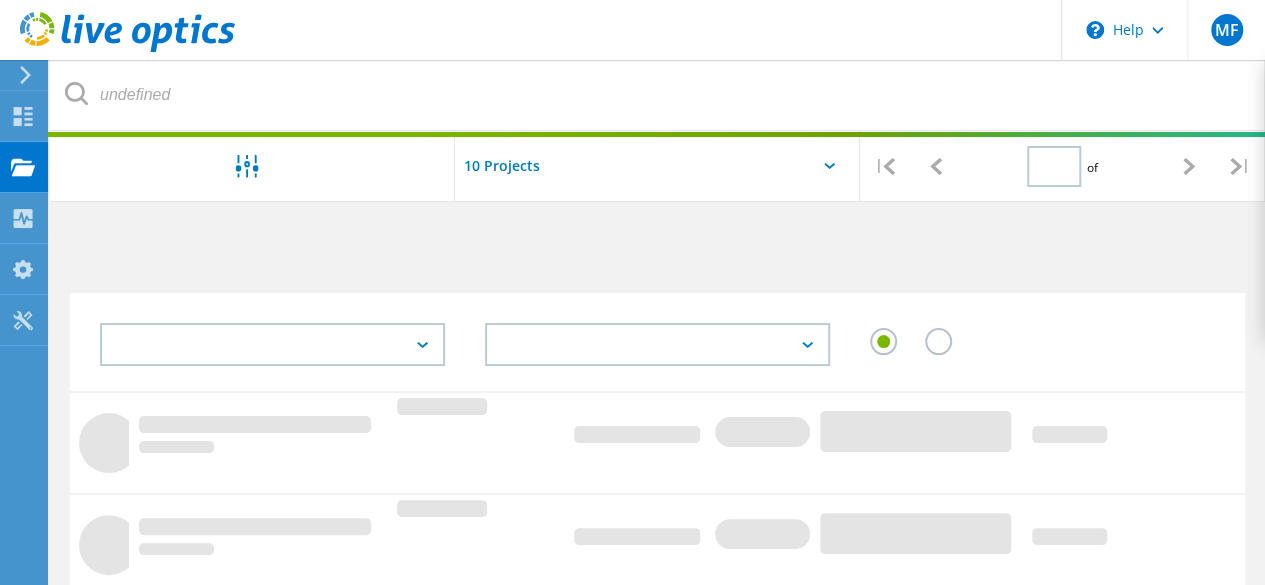type on "1" 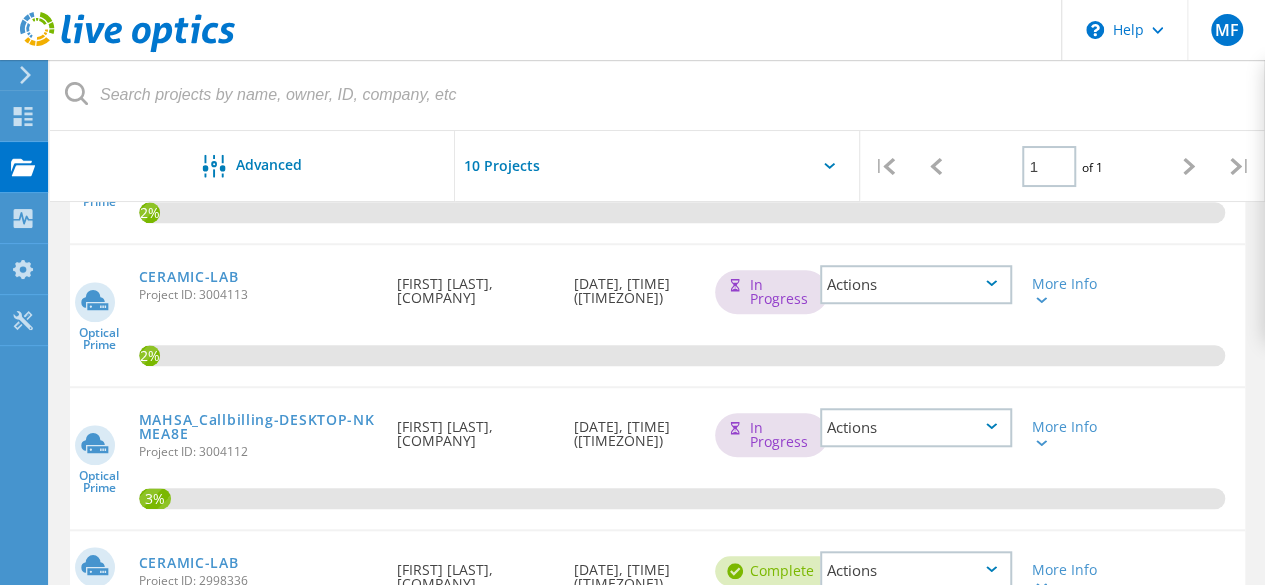 scroll, scrollTop: 700, scrollLeft: 0, axis: vertical 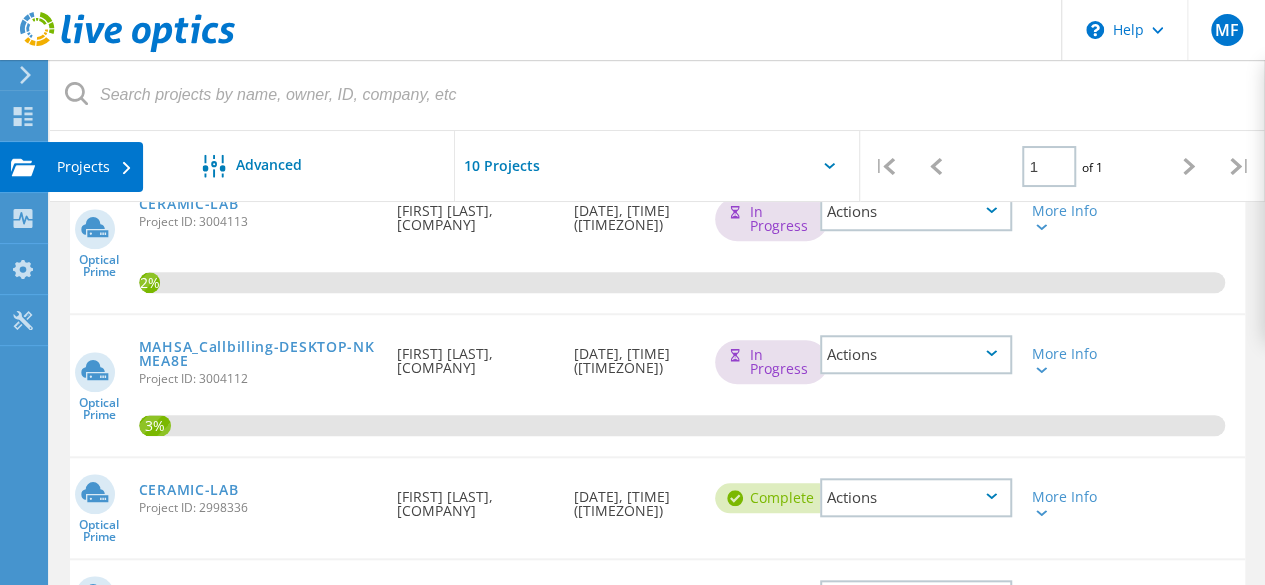 click on "Projects" at bounding box center (95, 167) 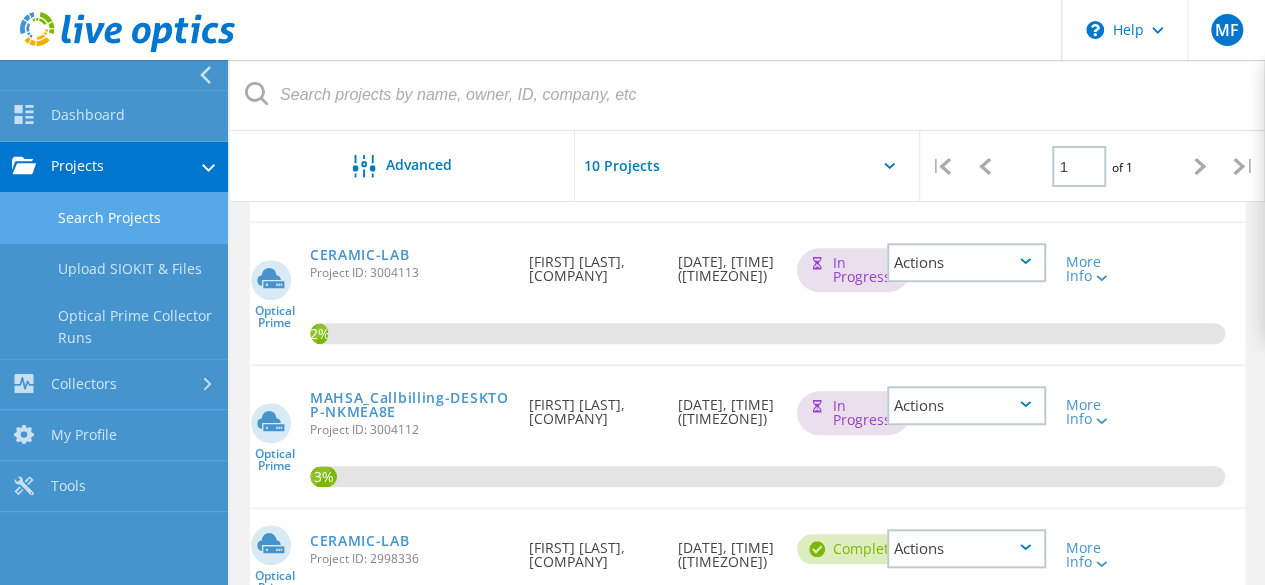 click on "Search Projects" at bounding box center [114, 218] 